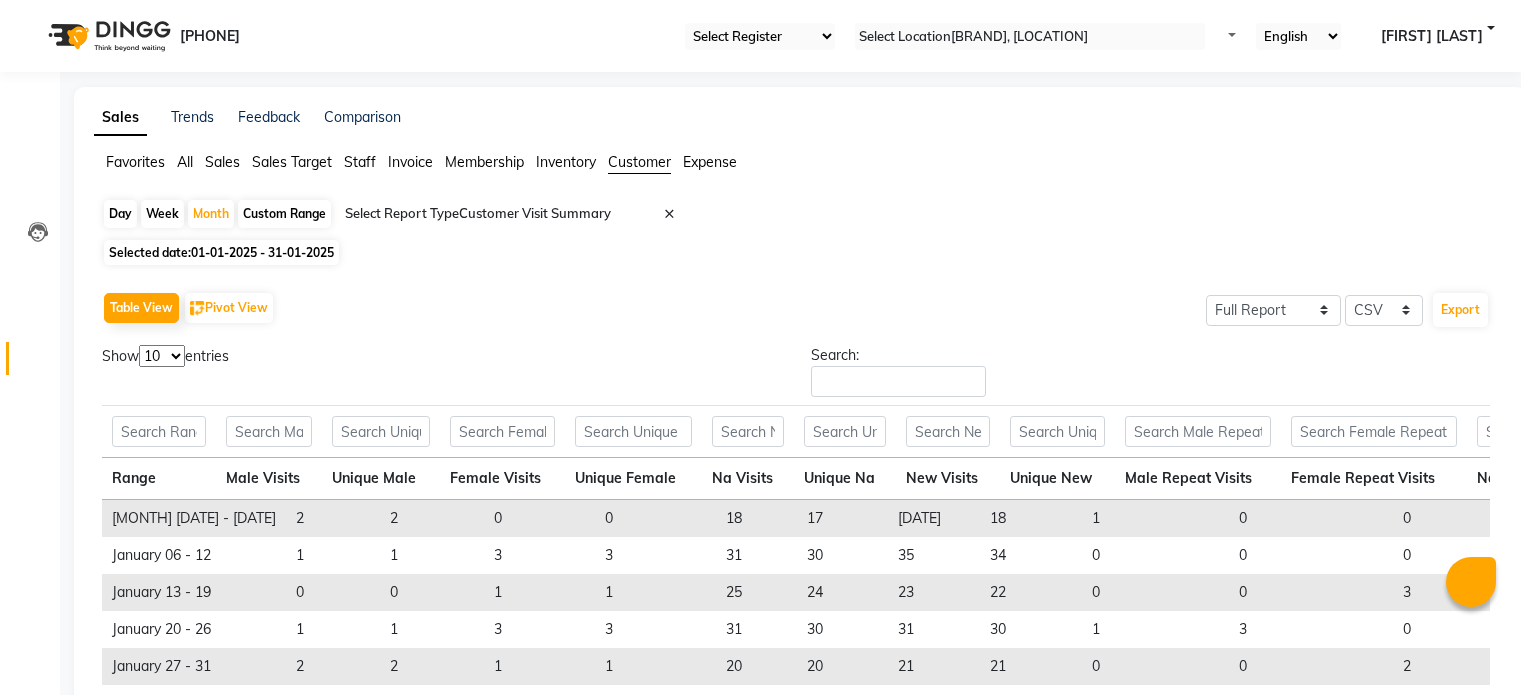 scroll, scrollTop: 192, scrollLeft: 0, axis: vertical 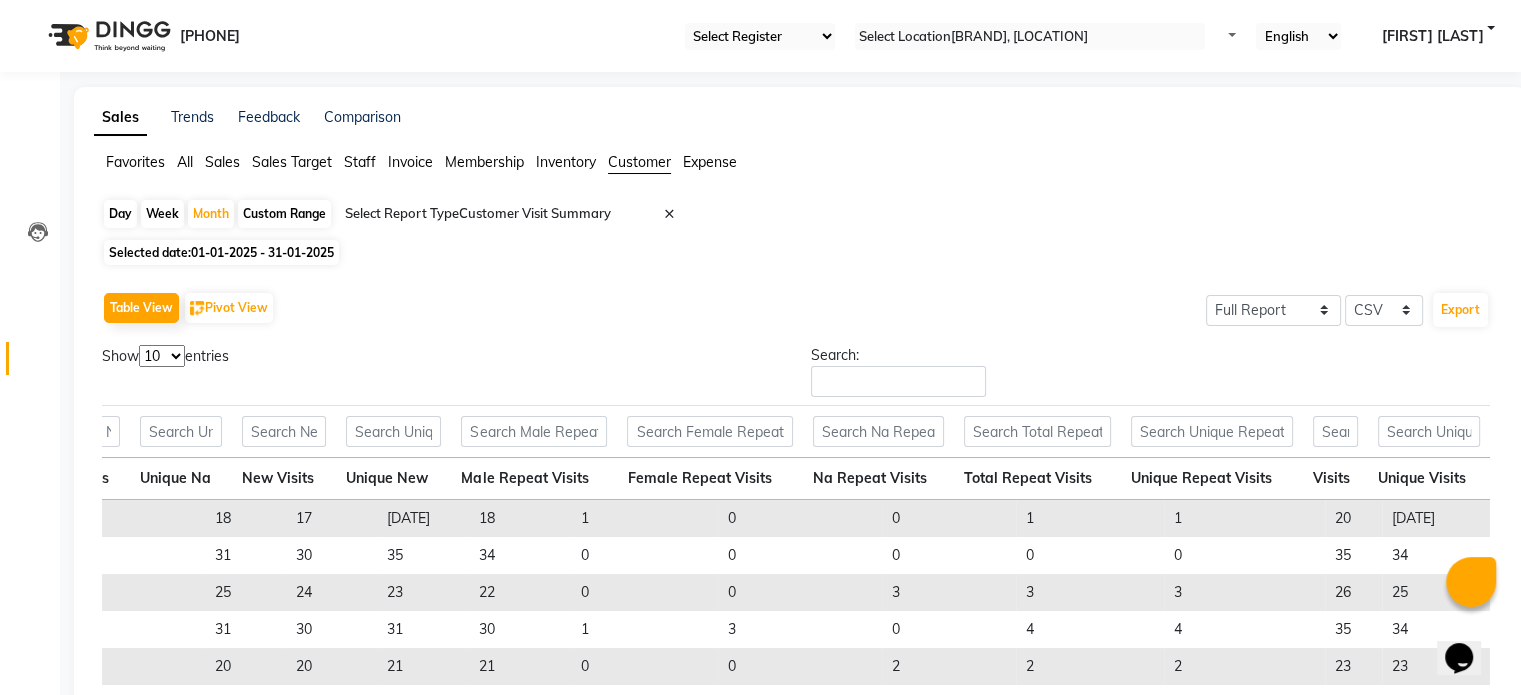 click on "Sales" at bounding box center (135, 162) 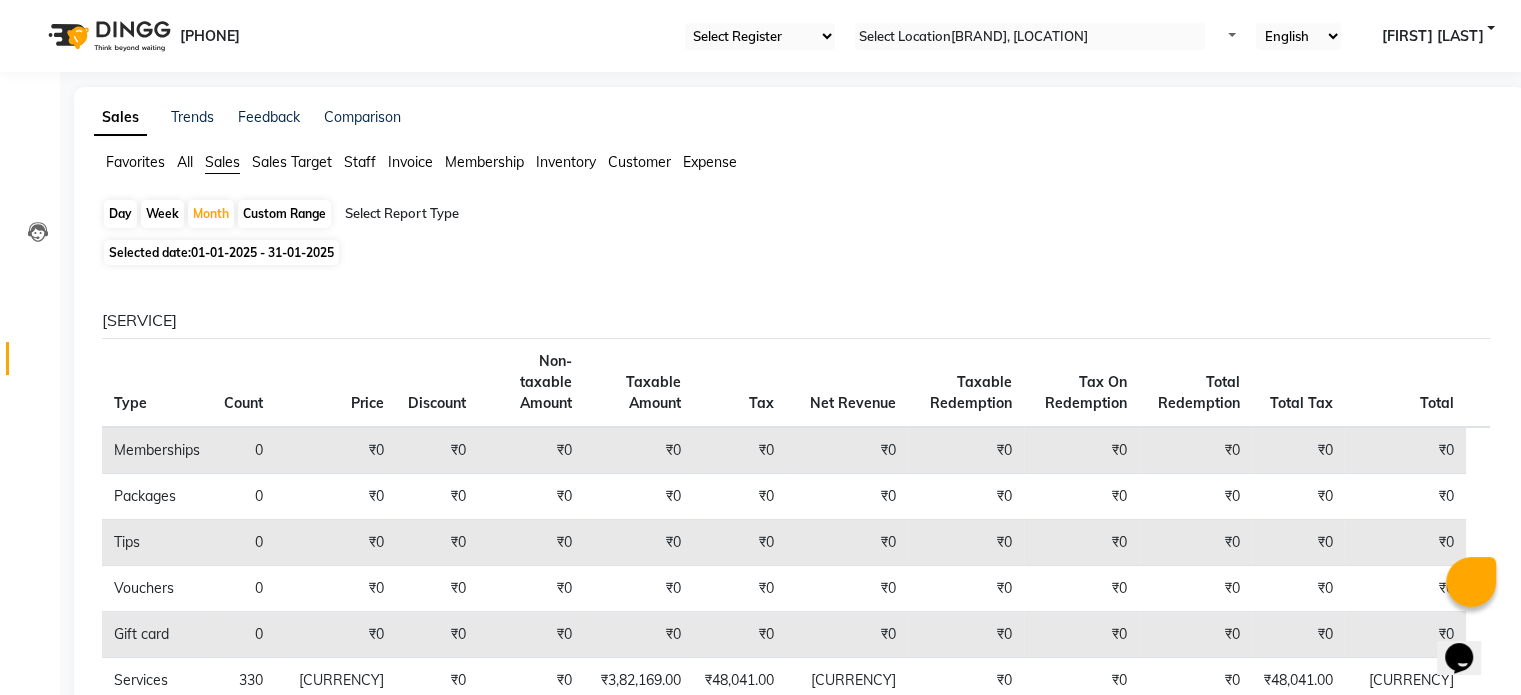 click on "01-01-2025 - 31-01-2025" at bounding box center [262, 252] 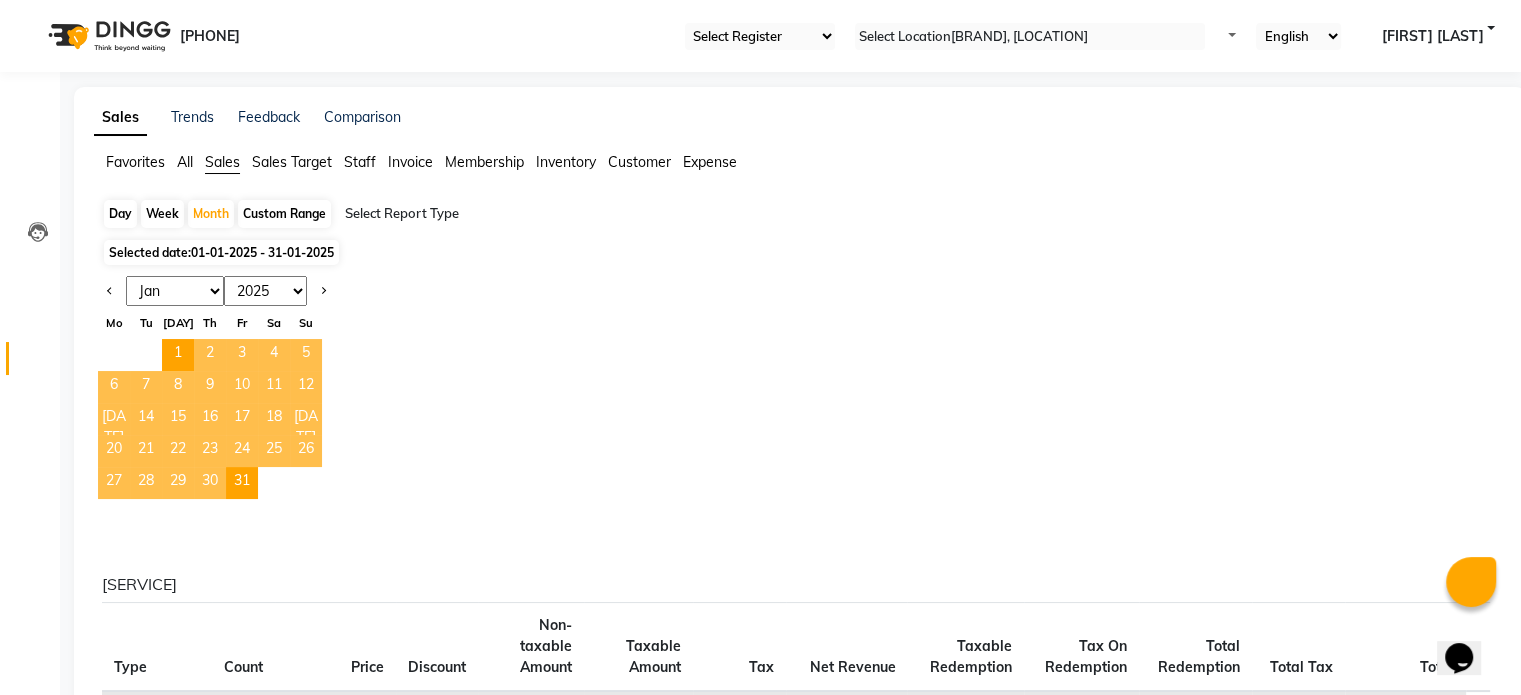 click on "[MONTH] [MONTH] [MONTH] [MONTH] [MONTH] [MONTH] [MONTH] [MONTH] [MONTH] [MONTH] [MONTH] [MONTH]" at bounding box center [175, 291] 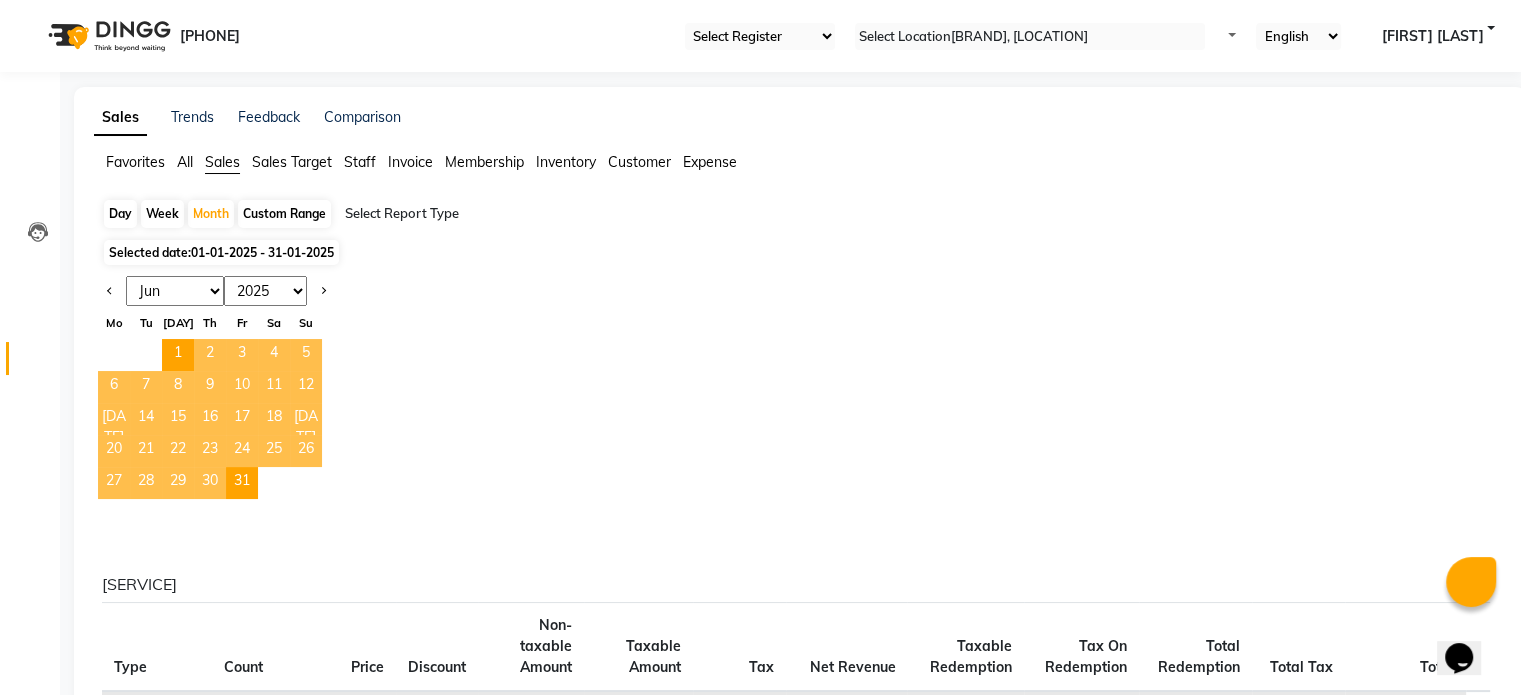 click on "[MONTH] [MONTH] [MONTH] [MONTH] [MONTH] [MONTH] [MONTH] [MONTH] [MONTH] [MONTH] [MONTH] [MONTH]" at bounding box center (175, 291) 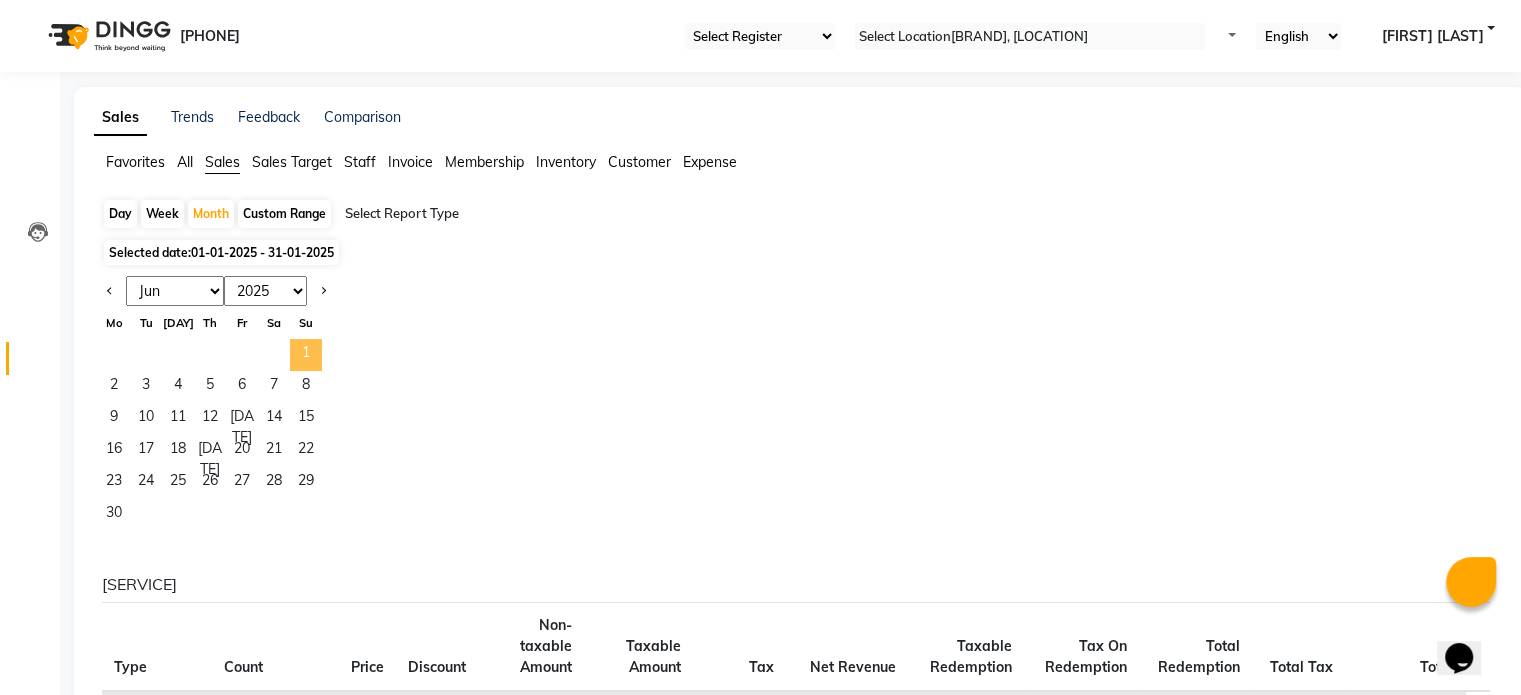 click on "1" at bounding box center [306, 355] 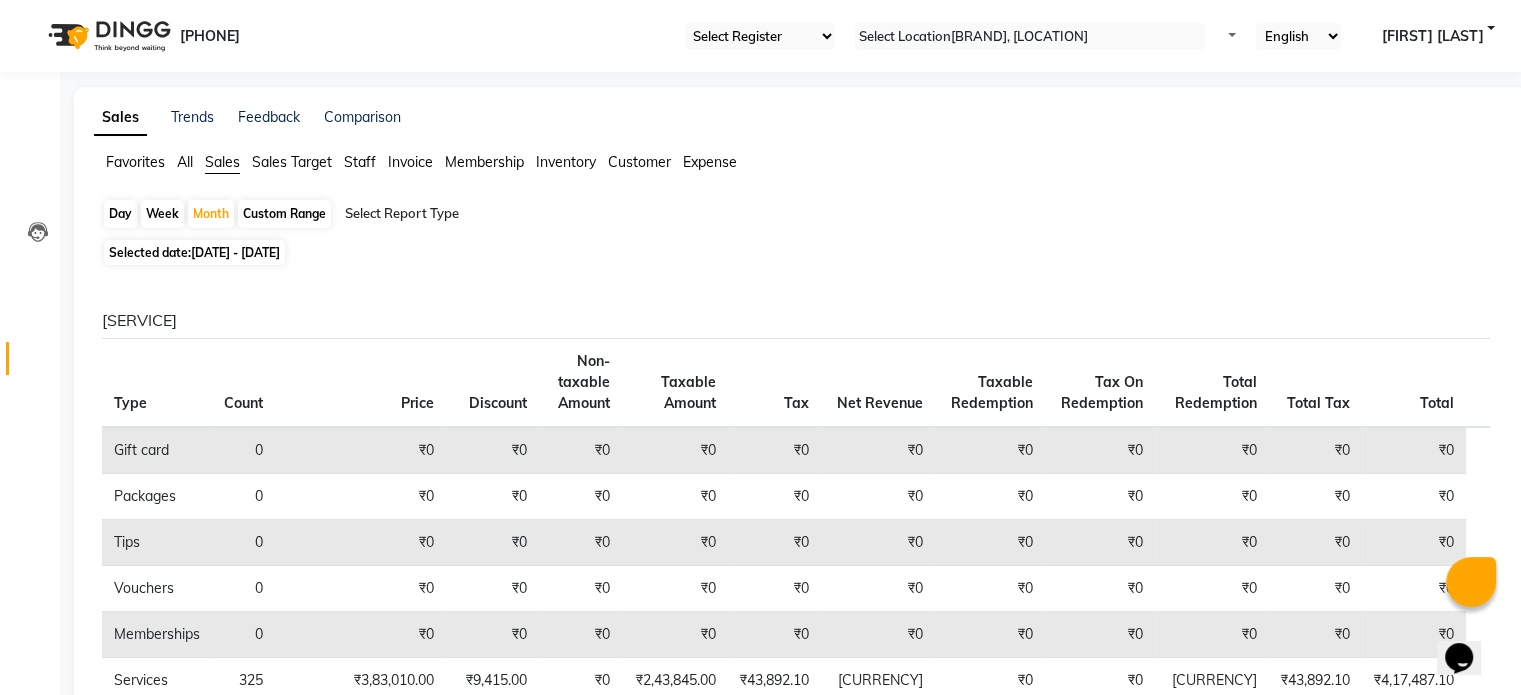 click at bounding box center [687, 222] 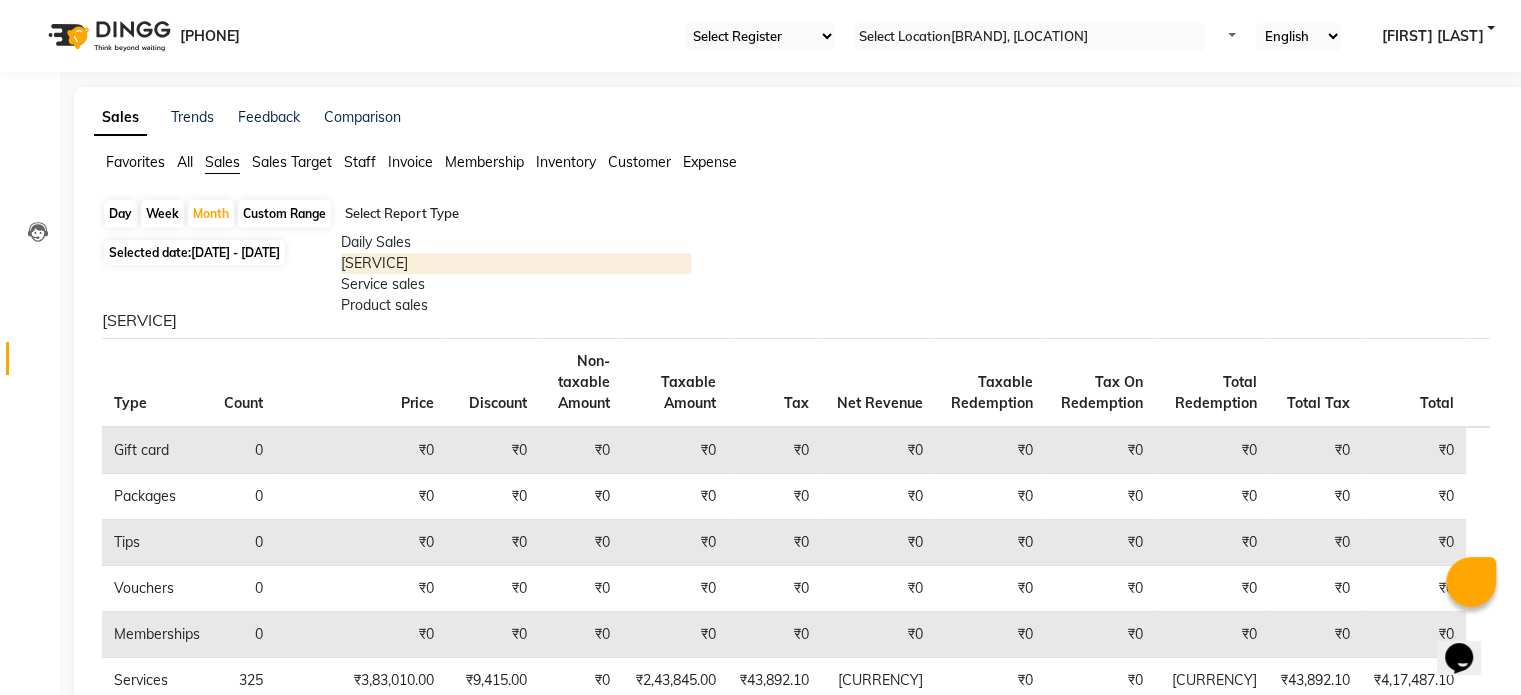 click on "[SERVICE]" at bounding box center (516, 263) 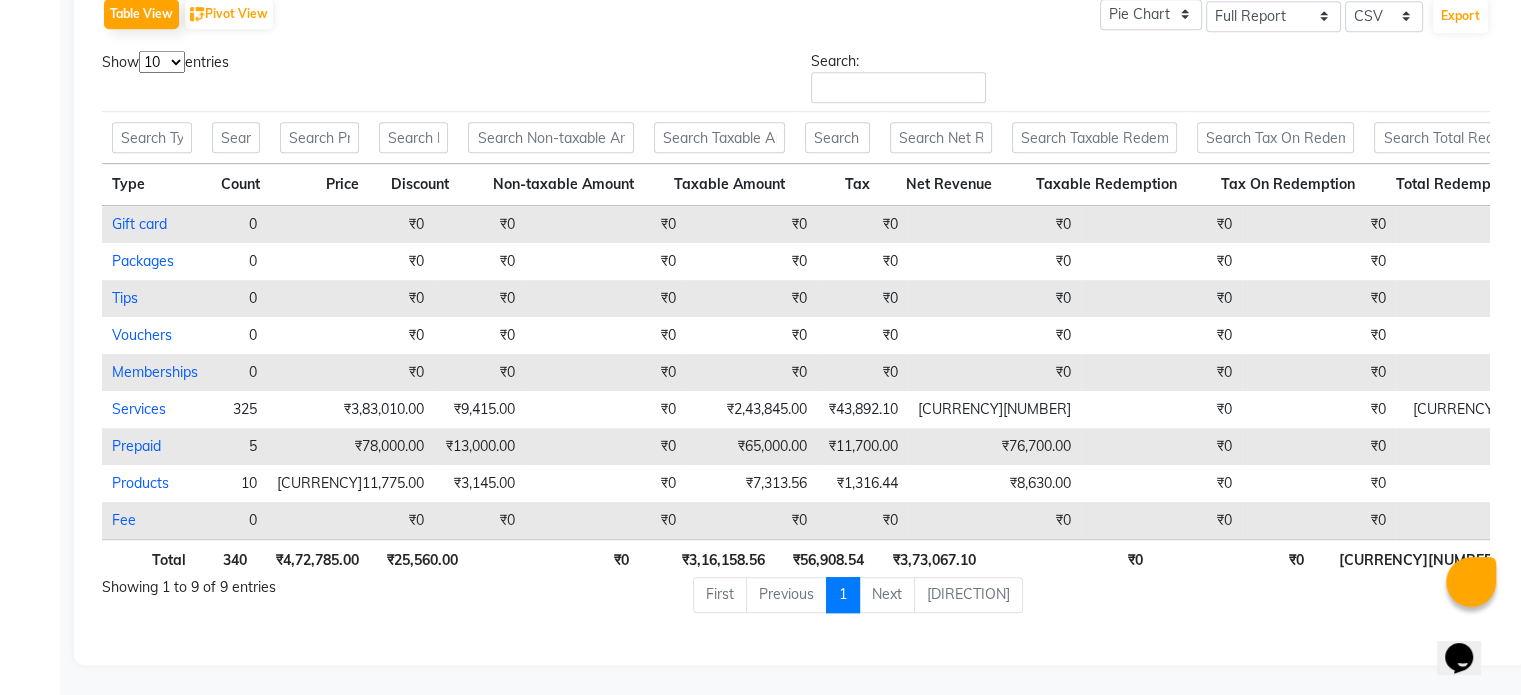 scroll, scrollTop: 1028, scrollLeft: 0, axis: vertical 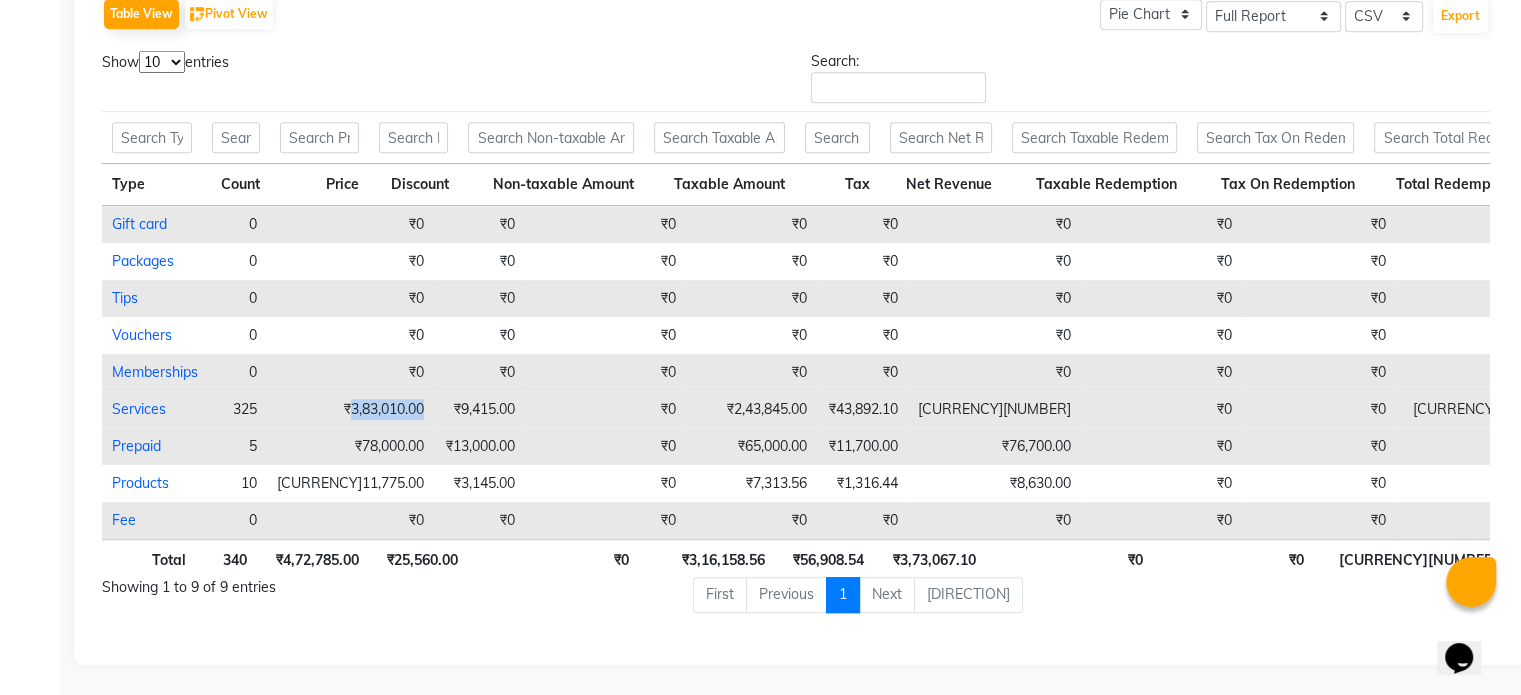 drag, startPoint x: 312, startPoint y: 383, endPoint x: 393, endPoint y: 385, distance: 81.02469 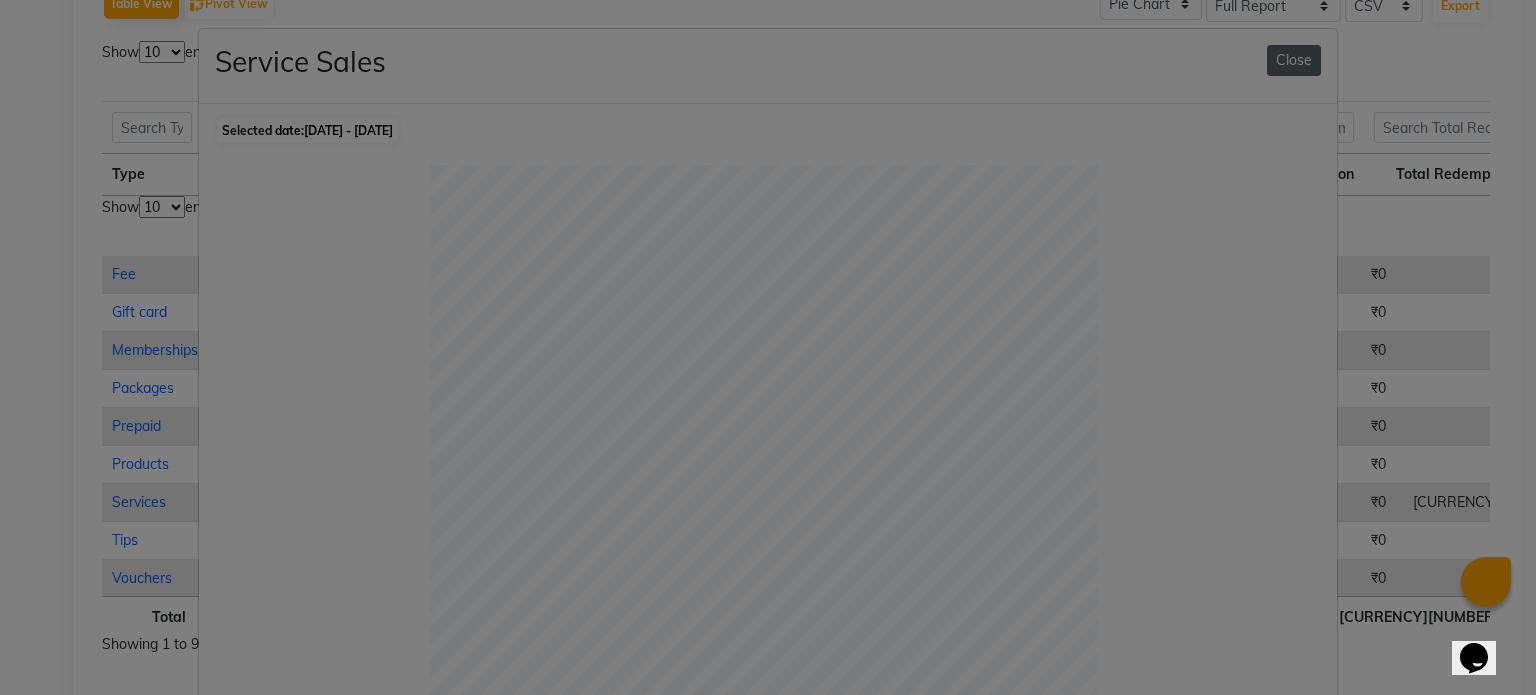 click on "Close" at bounding box center [1294, 60] 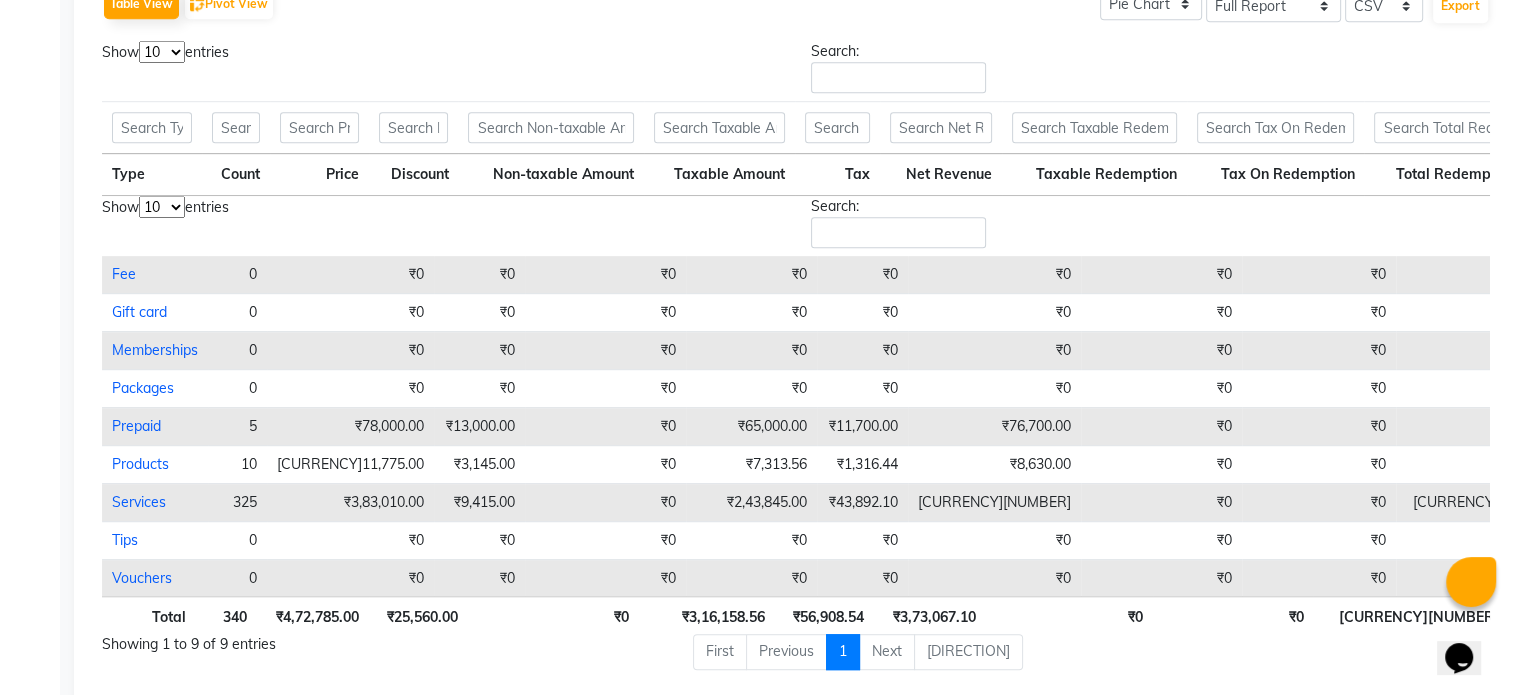 scroll, scrollTop: 0, scrollLeft: 15, axis: horizontal 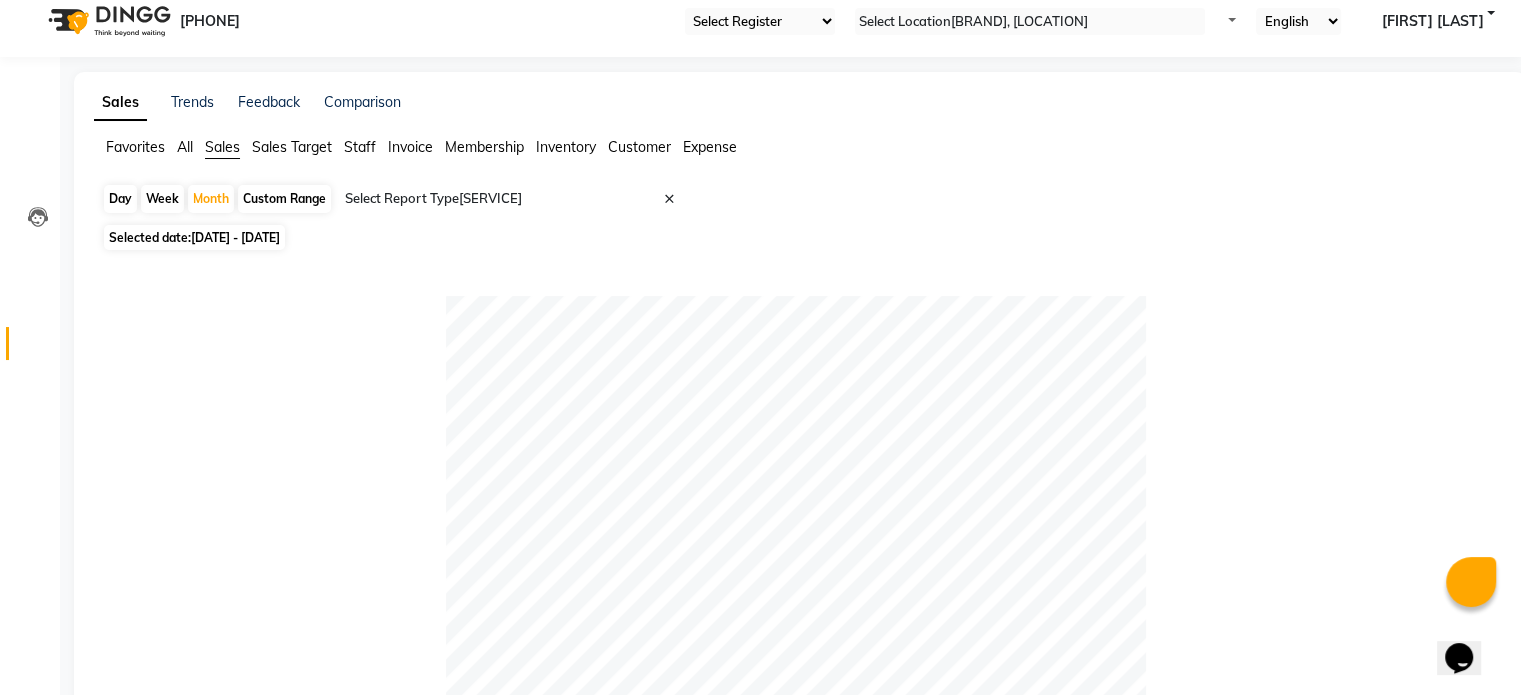 drag, startPoint x: 422, startPoint y: 149, endPoint x: 220, endPoint y: 418, distance: 336.40005 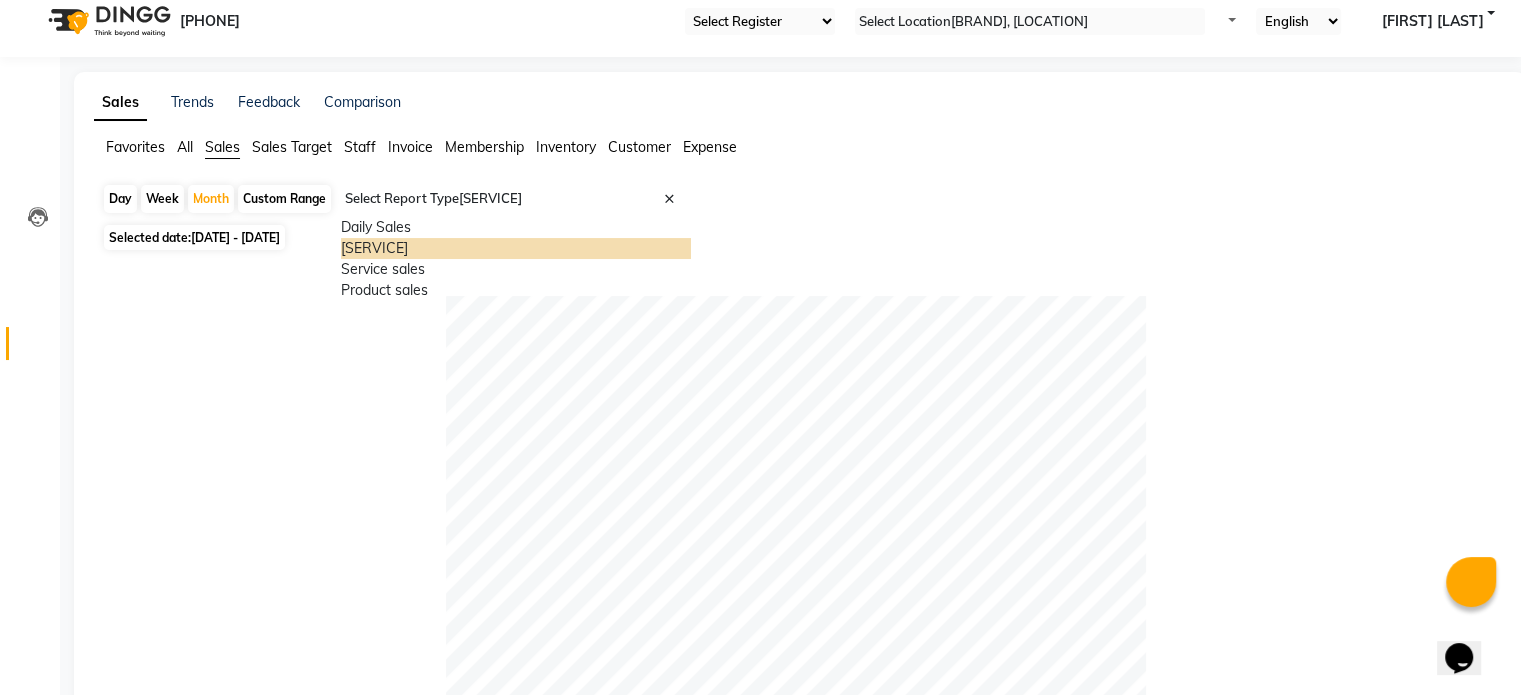 click at bounding box center (687, 207) 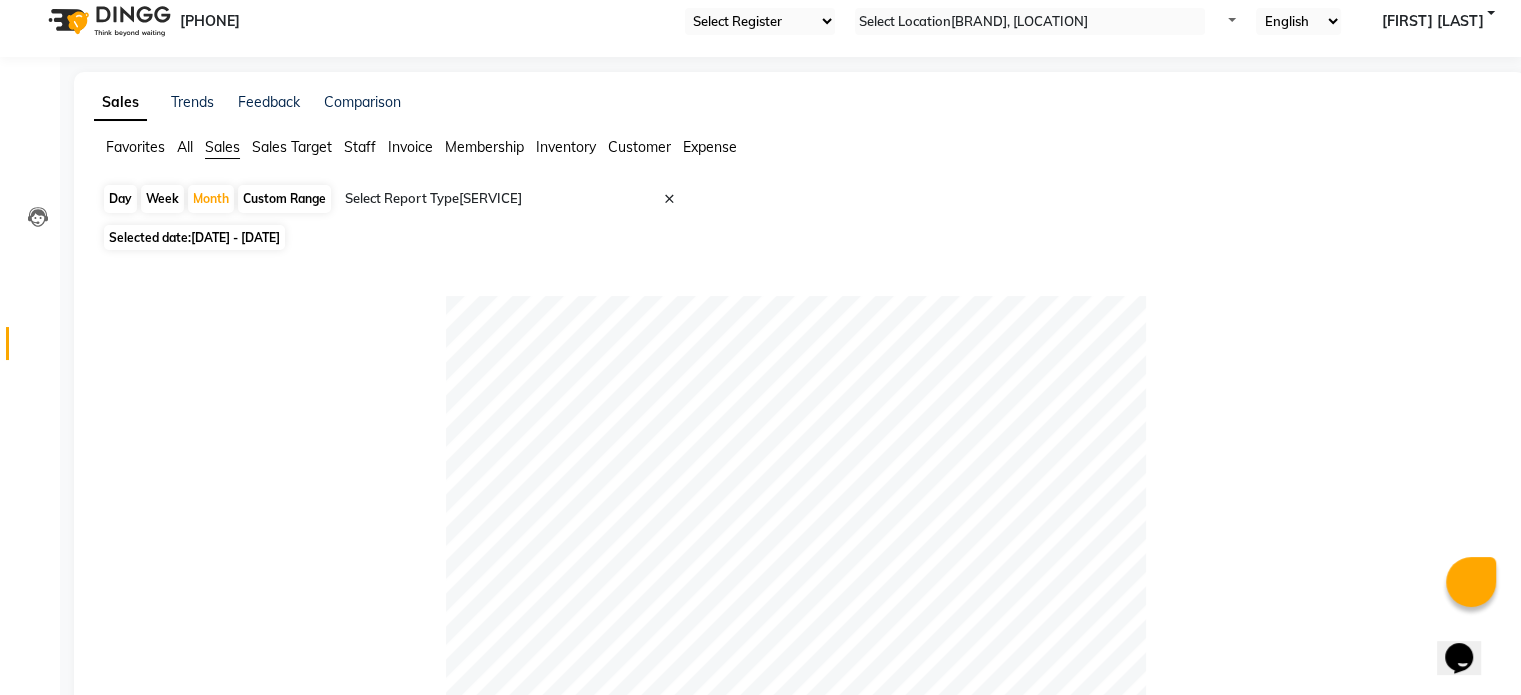 click on "Day [MONTH] [DATE] [YEAR] [SERVICE] × [SERVICE] ×" at bounding box center (800, 201) 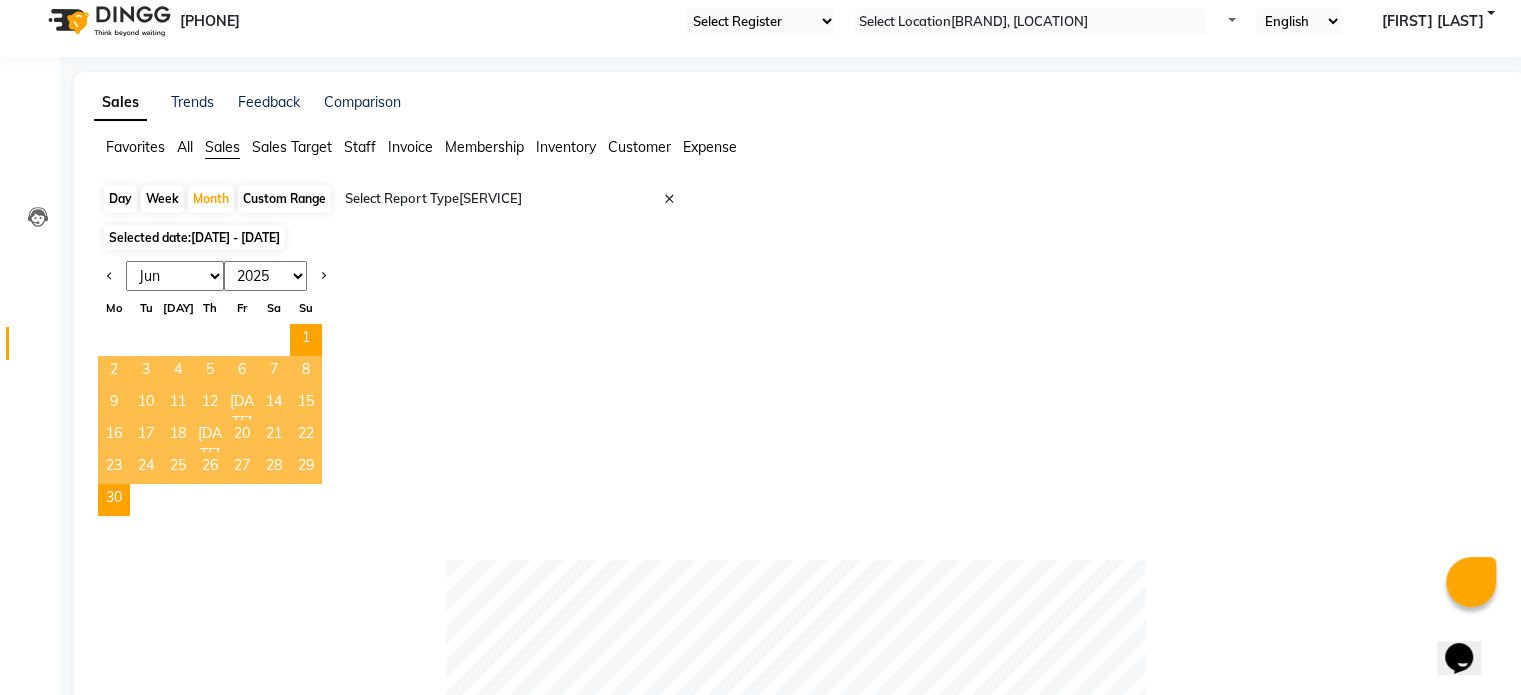 click on "[MONTH] [MONTH] [MONTH] [MONTH] [MONTH] [MONTH] [MONTH] [MONTH] [MONTH] [MONTH] [MONTH] [MONTH]" at bounding box center (175, 276) 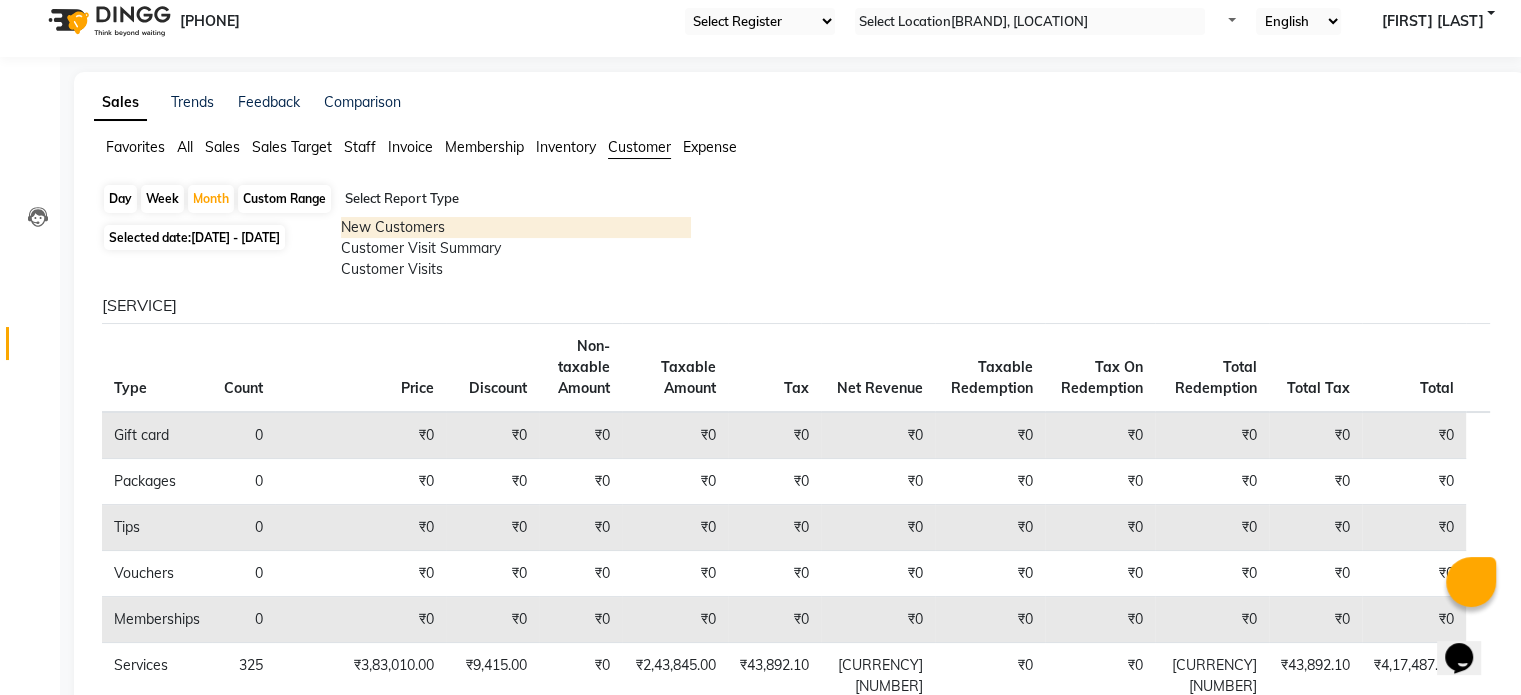 click at bounding box center [516, 199] 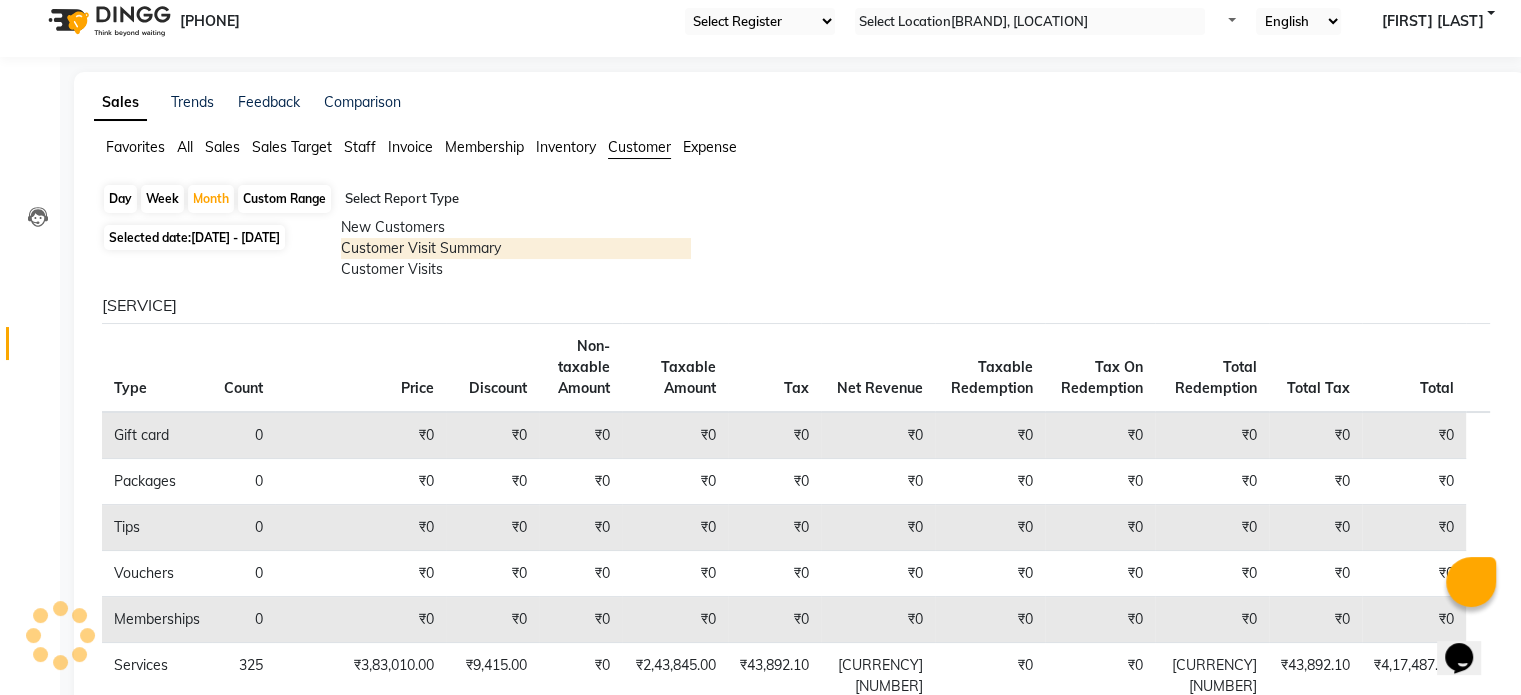 click on "Customer Visit Summary" at bounding box center (516, 248) 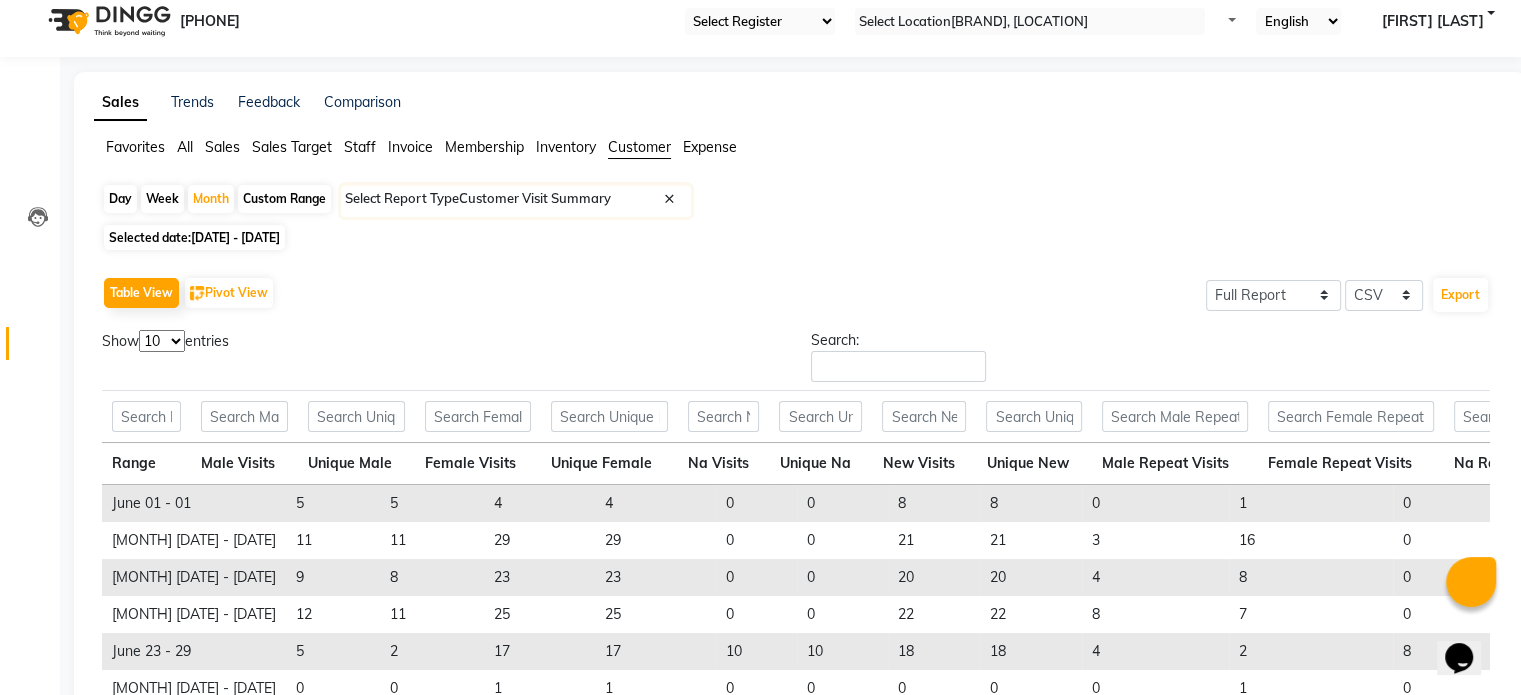scroll, scrollTop: 0, scrollLeft: 0, axis: both 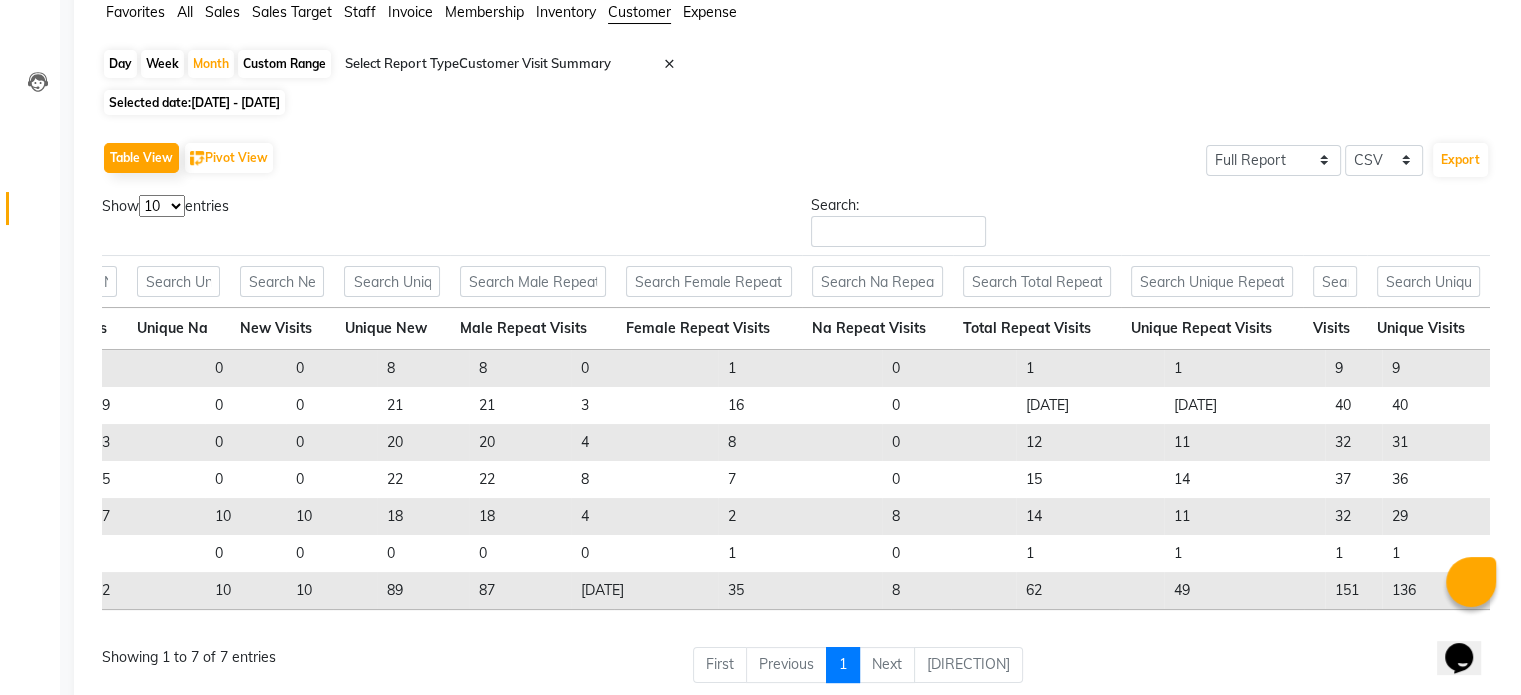 click on "Sales Trends Feedback Comparison Favorites All Sales Sales Target Staff Invoice Membership Inventory Customer Expense Day Week Month Custom Range Select Report Type × Customer Visit Summary × Selected date: 01-06-2025 - 30-06-2025 Table View Pivot View Select Full Report Filtered Report Select CSV PDF Export Show 10 25 50 100 entries Search: Range Male Visits Unique Male Female Visits Unique Female Na Visits Unique Na New Visits Unique New Male Repeat Visits Female Repeat Visits Na Repeat Visits Total Repeat Visits Unique Repeat Visits Visits Unique Visits Range Male Visits Unique Male Female Visits Unique Female Na Visits Unique Na New Visits Unique New Male Repeat Visits Female Repeat Visits Na Repeat Visits Total Repeat Visits Unique Repeat Visits Visits Unique Visits Total June 01 - 01 5 5 4 4 0 0 8 8 0 1 0 1 1 9 9 June 02 - 08 11 11 29 29 0 0 21 21 3 16 0 19 19 40 40 June 09 - 15 9 8 23 23 0 0 20 20 4 8 0 12 11 32 31 June 16 - 22 12 11 25 25 0 0 22 22 8 7 0 15 14 37 36 June 23 - 29" at bounding box center (800, 336) 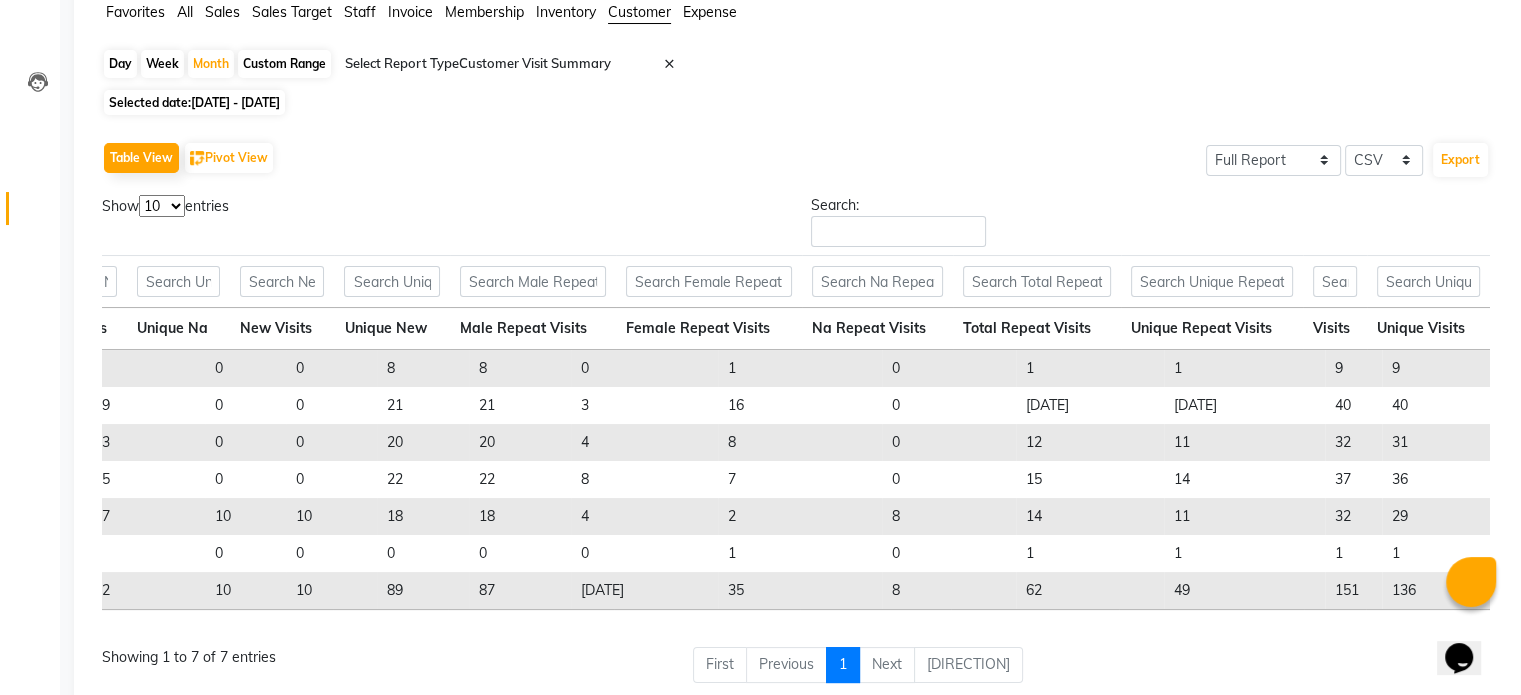 scroll, scrollTop: 0, scrollLeft: 0, axis: both 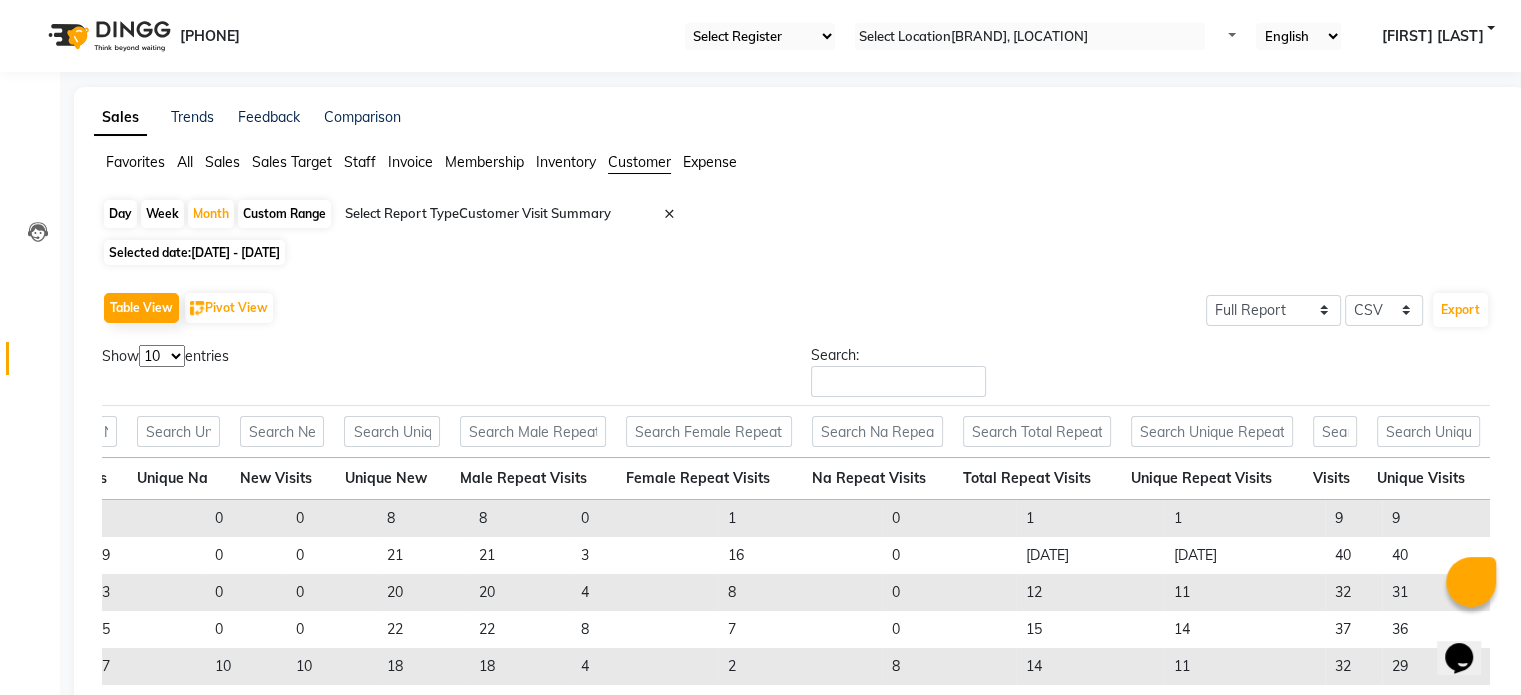 click on "Sales Target" at bounding box center (135, 162) 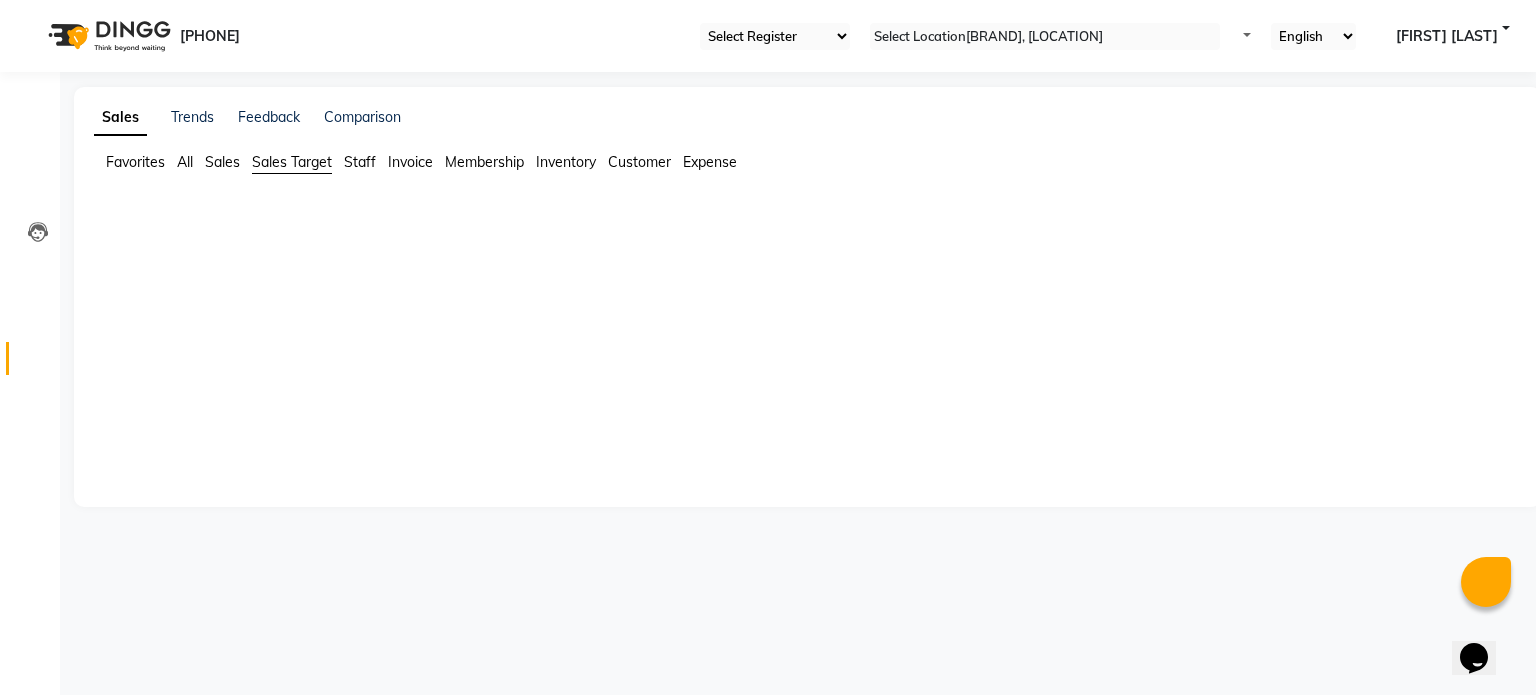 click on "Sales" at bounding box center [135, 162] 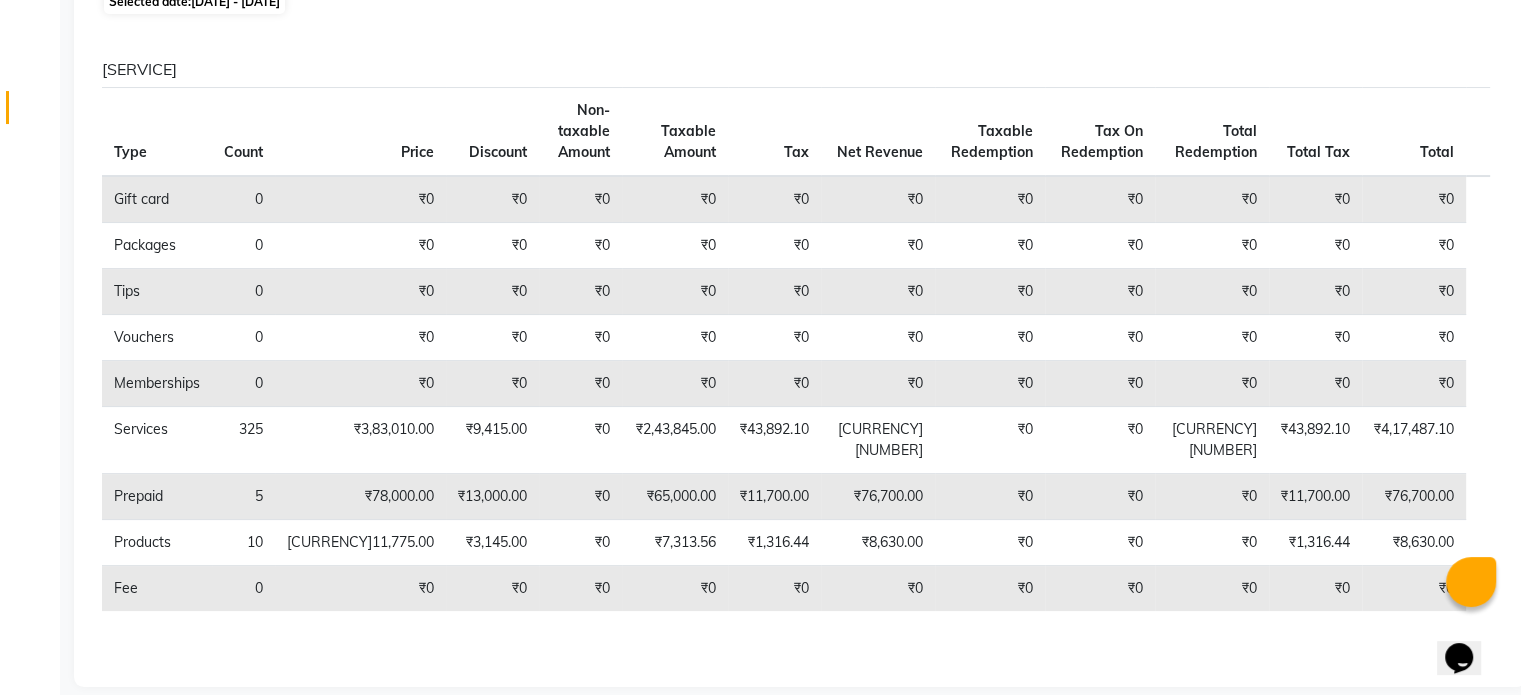 scroll, scrollTop: 0, scrollLeft: 0, axis: both 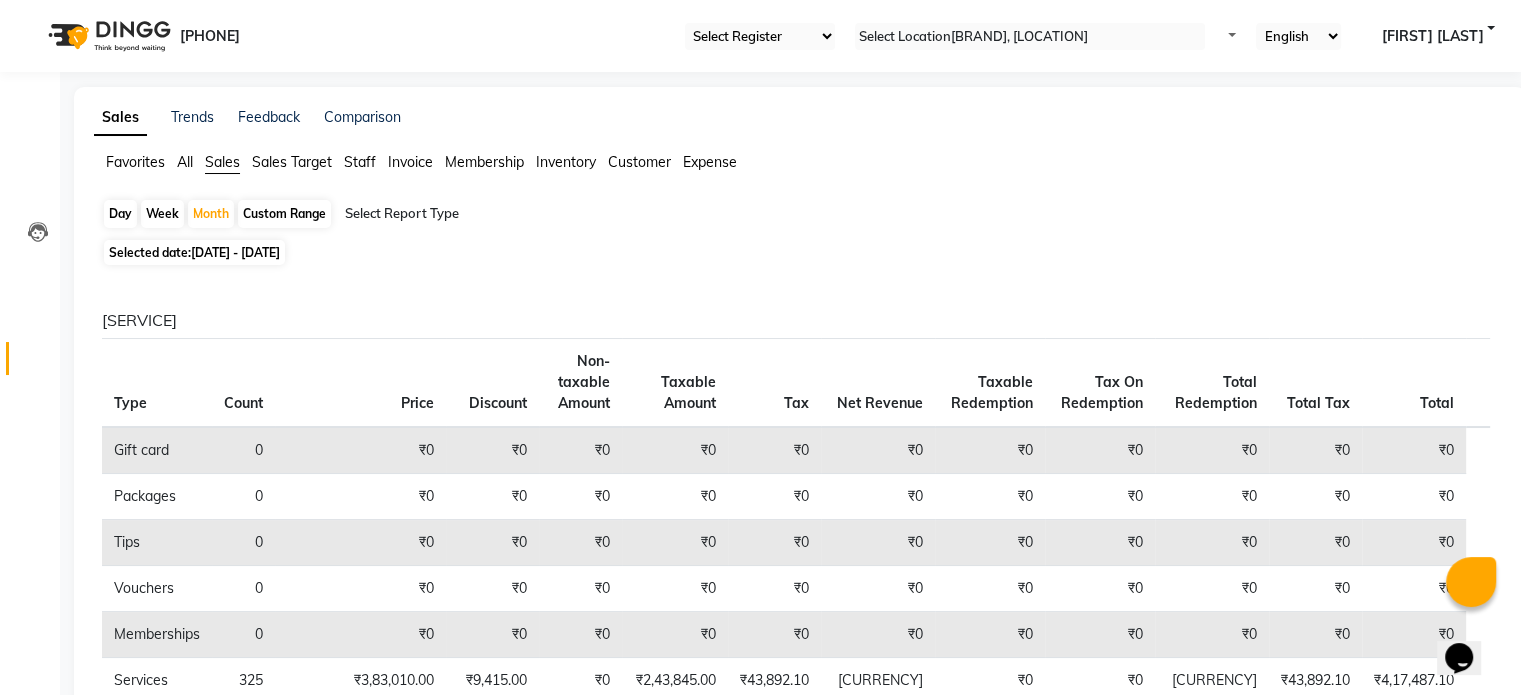click on "[DATE] - [DATE]" at bounding box center [235, 252] 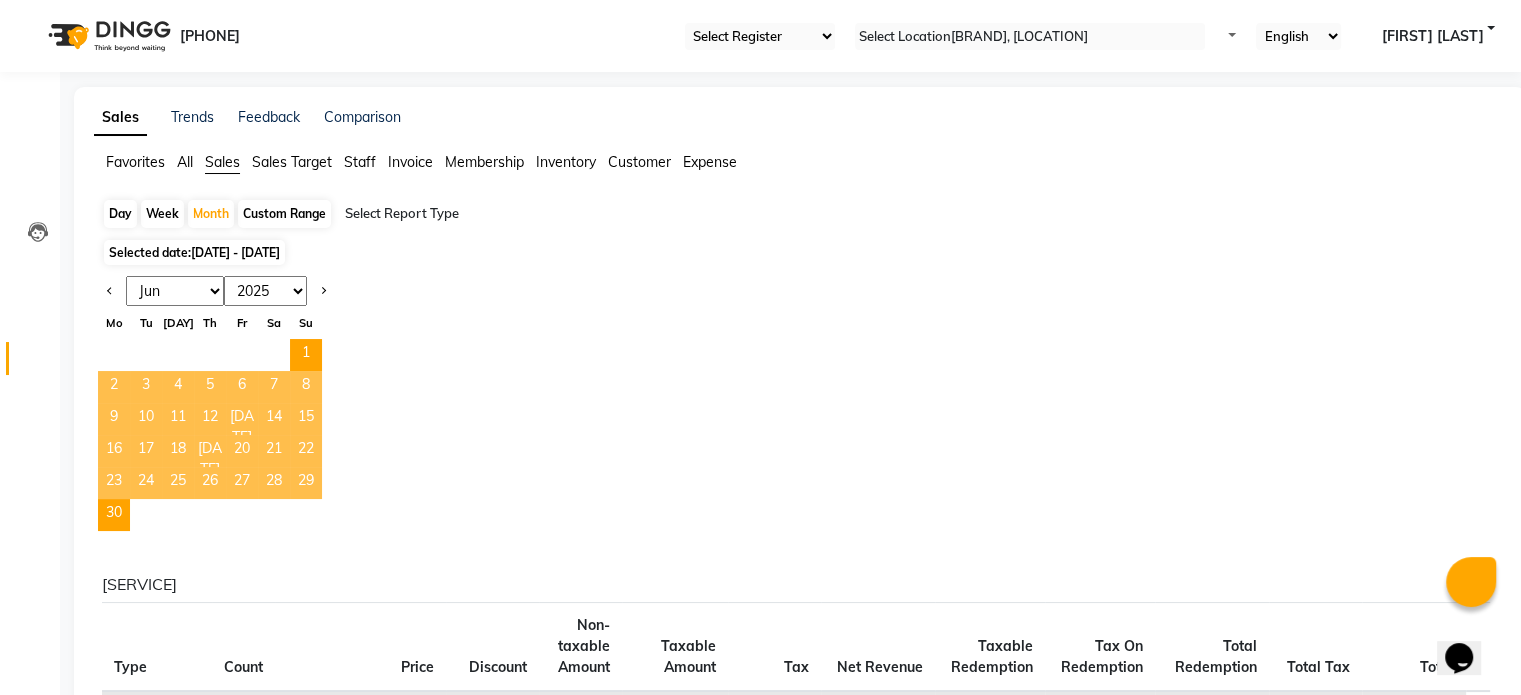 click on "[DATE] - [DATE]" at bounding box center (235, 252) 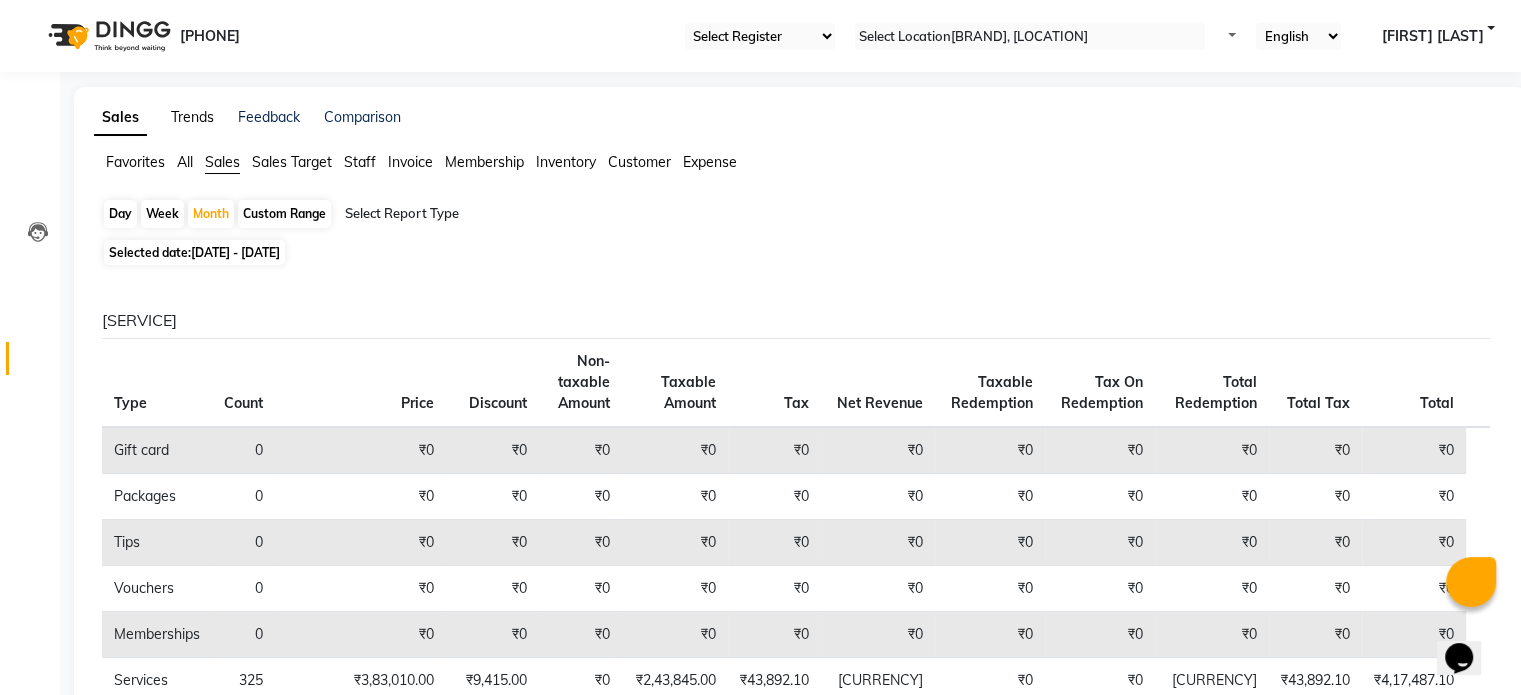 click on "Trends" at bounding box center [192, 117] 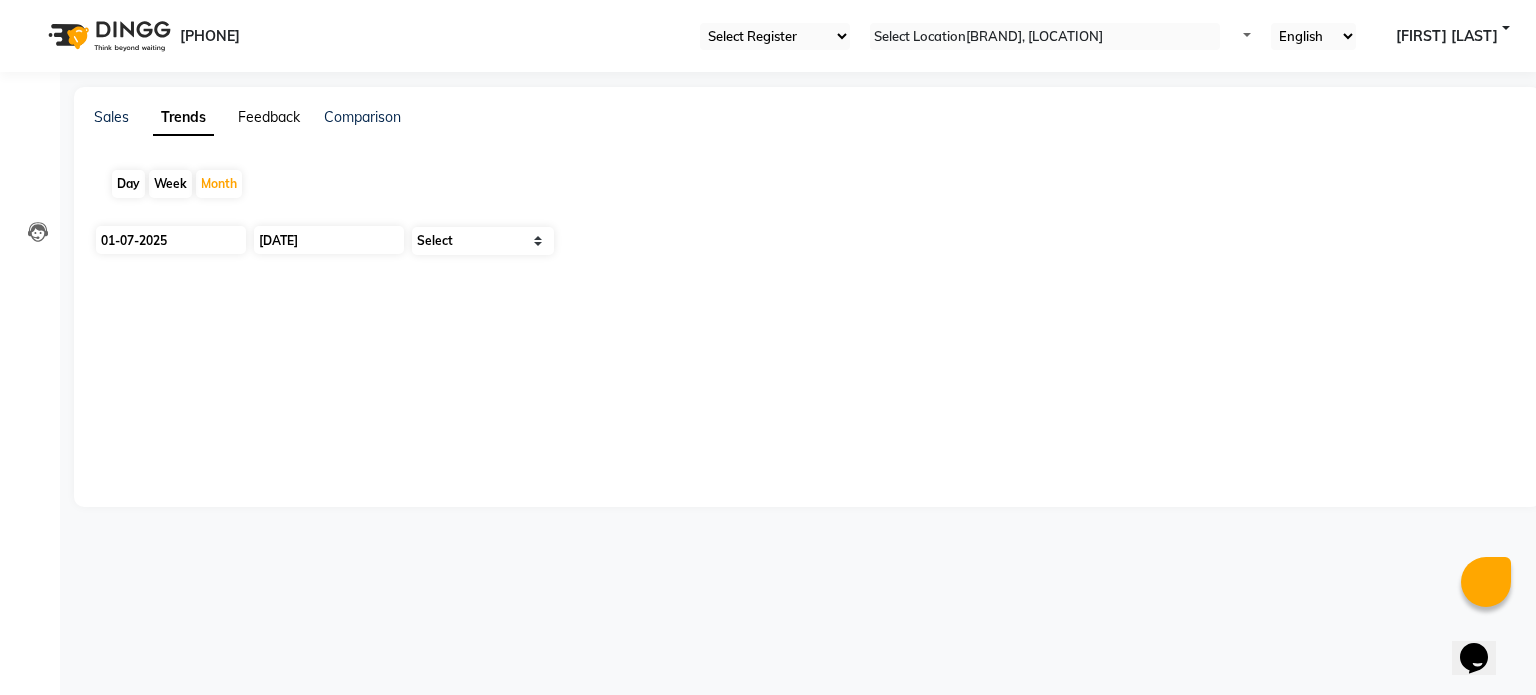 click on "Feedback" at bounding box center [269, 117] 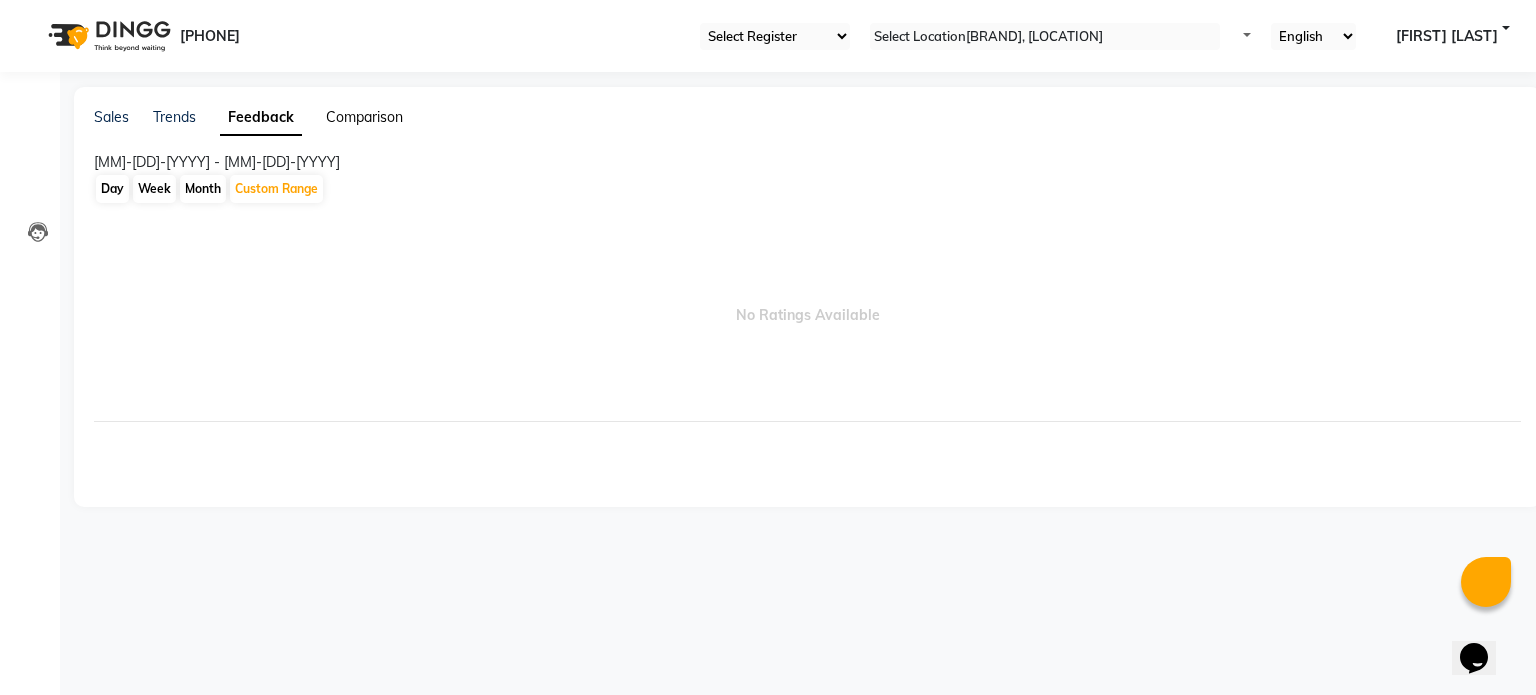 click on "Comparison" at bounding box center [364, 117] 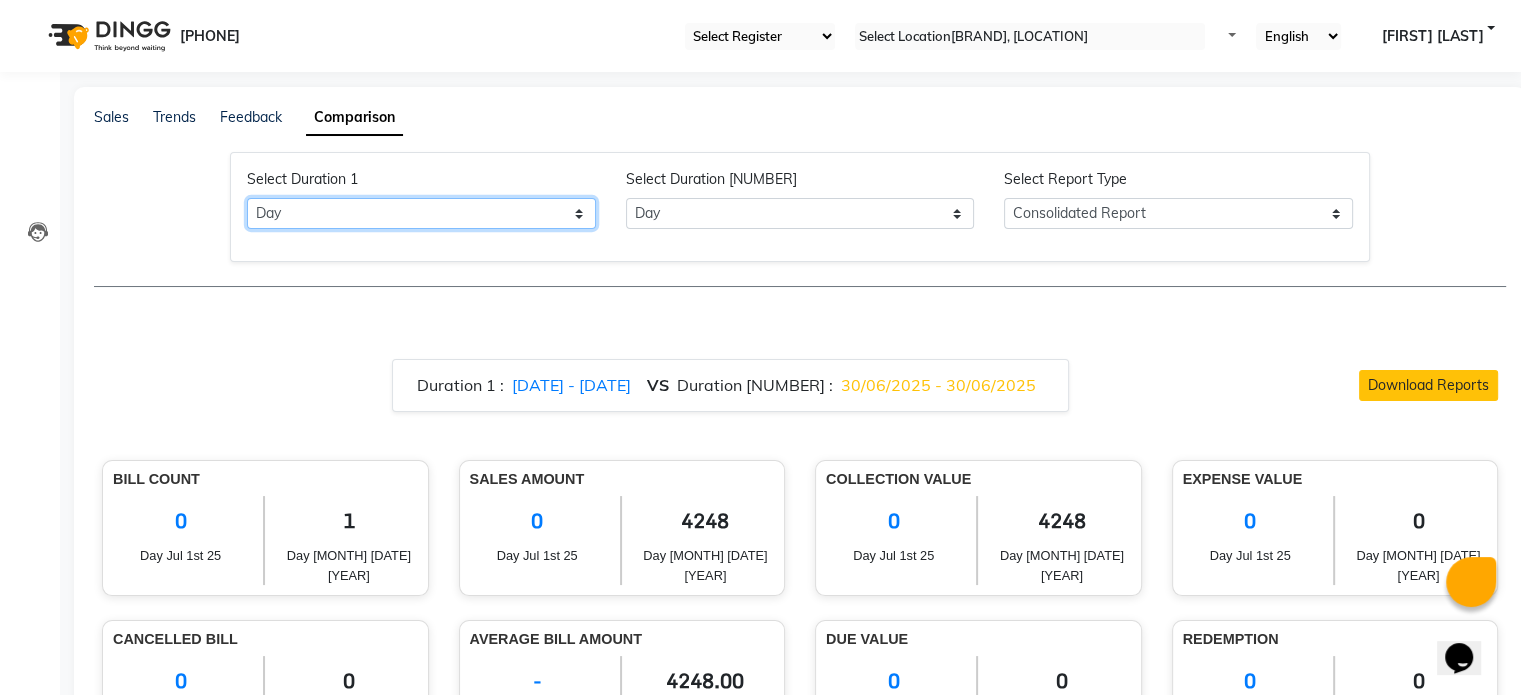 click on "Select Day Month Week Custom" at bounding box center [421, 213] 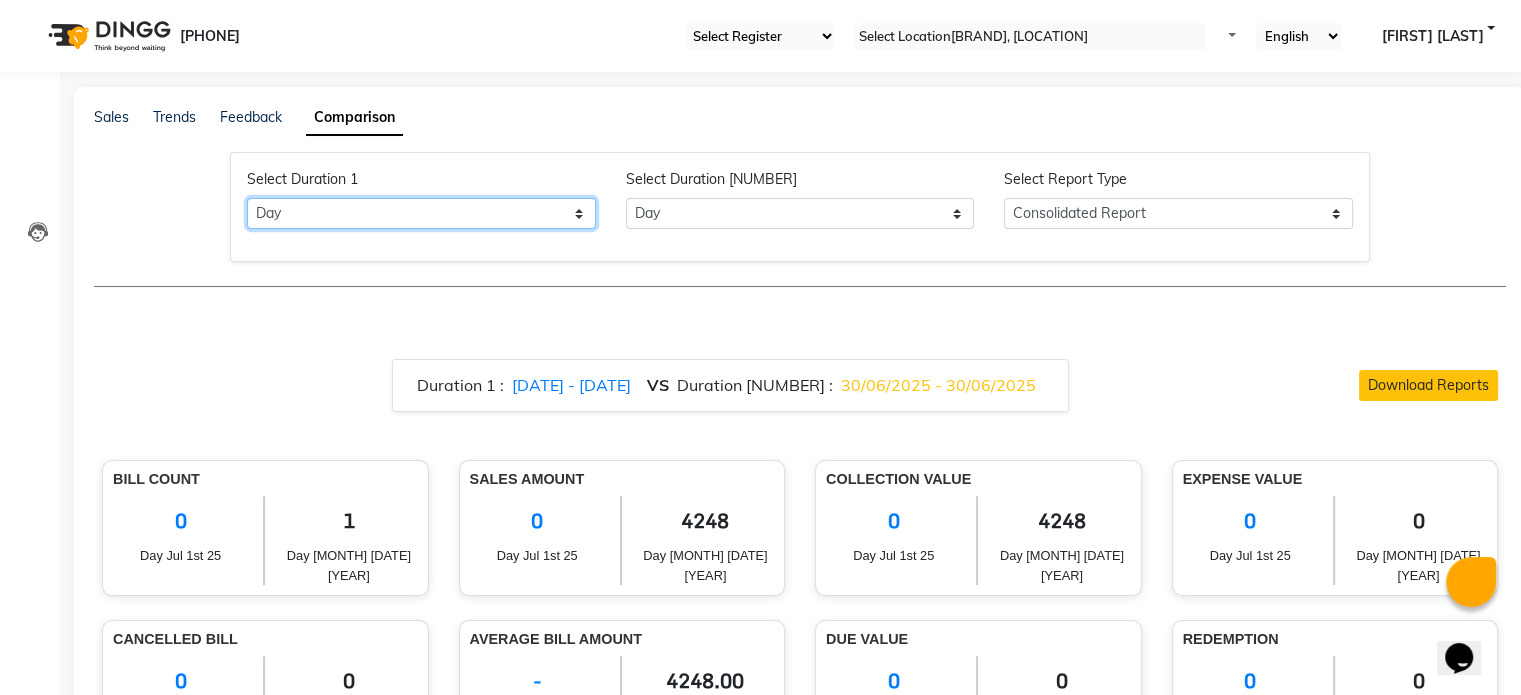 select on "month" 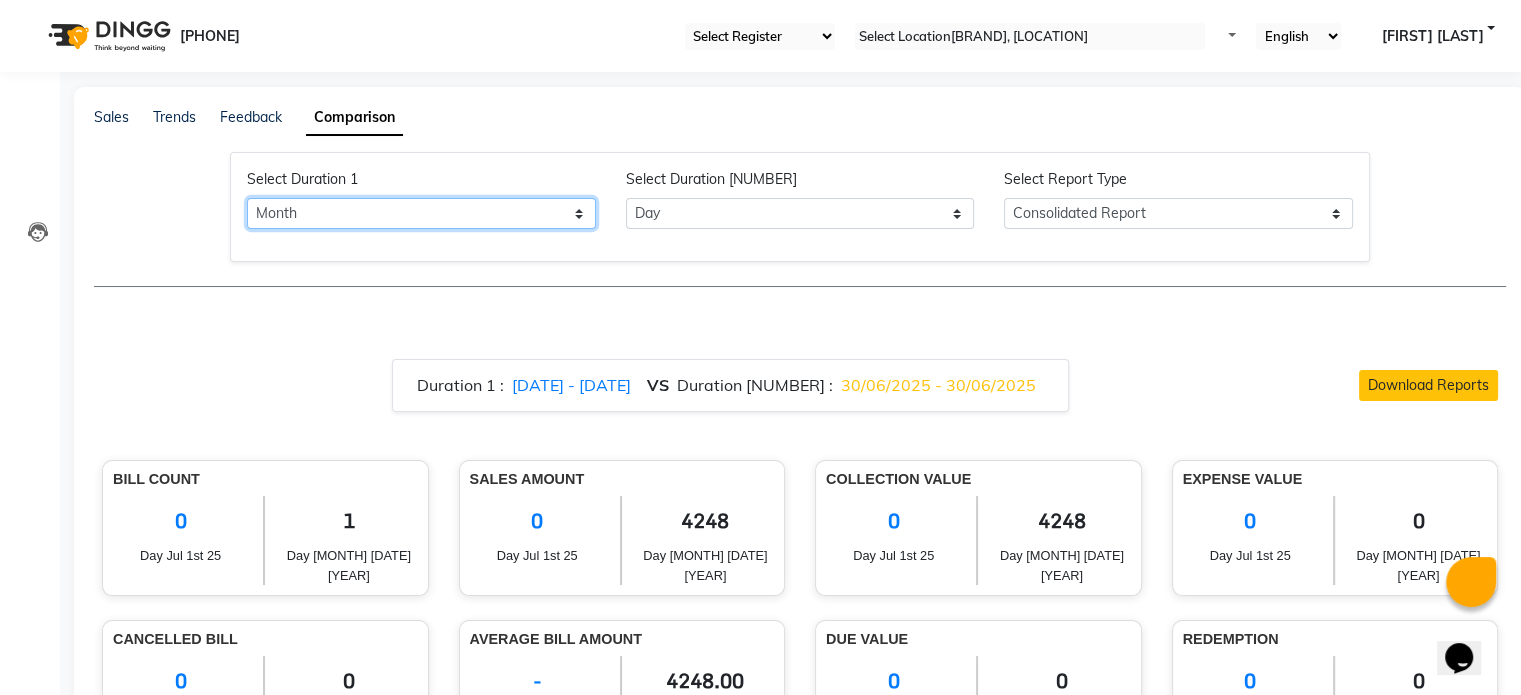 click on "Select Day Month Week Custom" at bounding box center [421, 213] 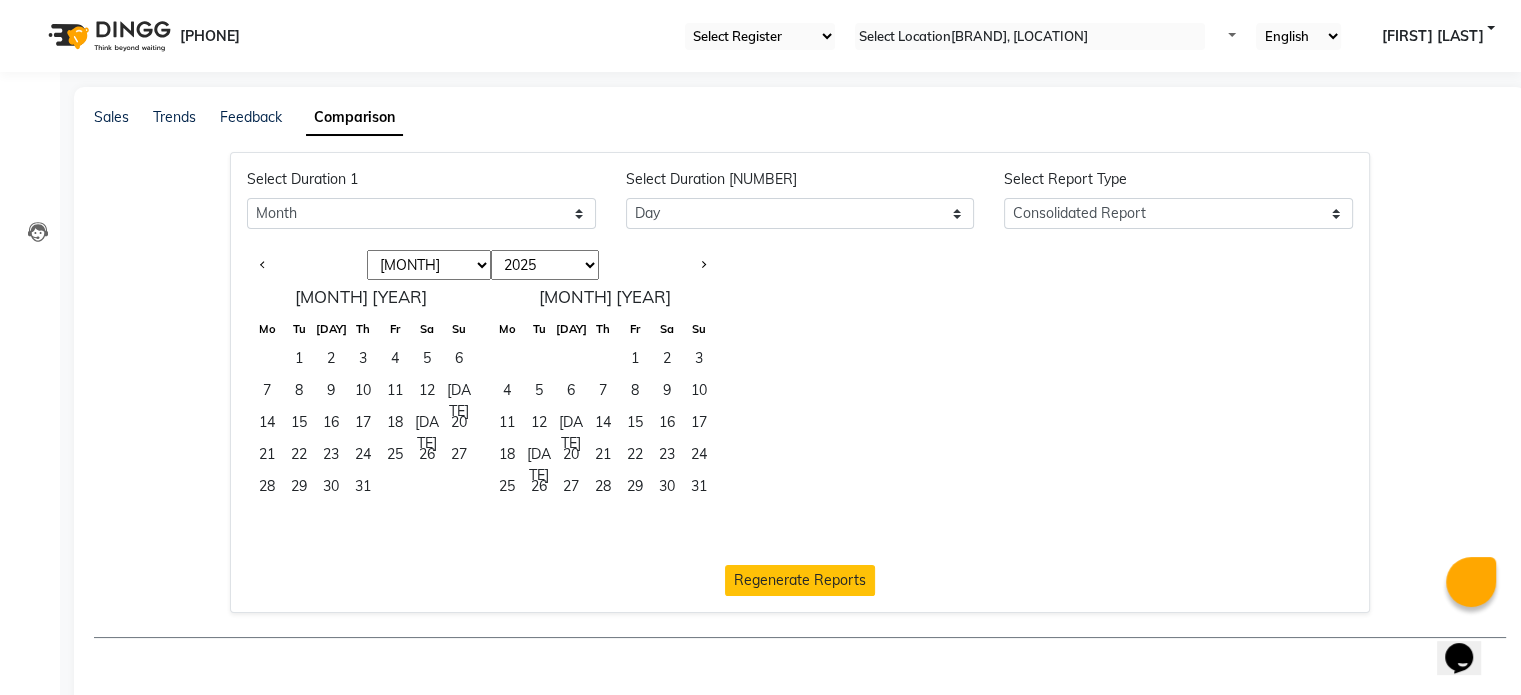 click on "[MONTH] [MONTH] [MONTH] [MONTH] [MONTH] [MONTH] [MONTH] [MONTH] [MONTH] [MONTH] [MONTH] [MONTH]" at bounding box center [429, 265] 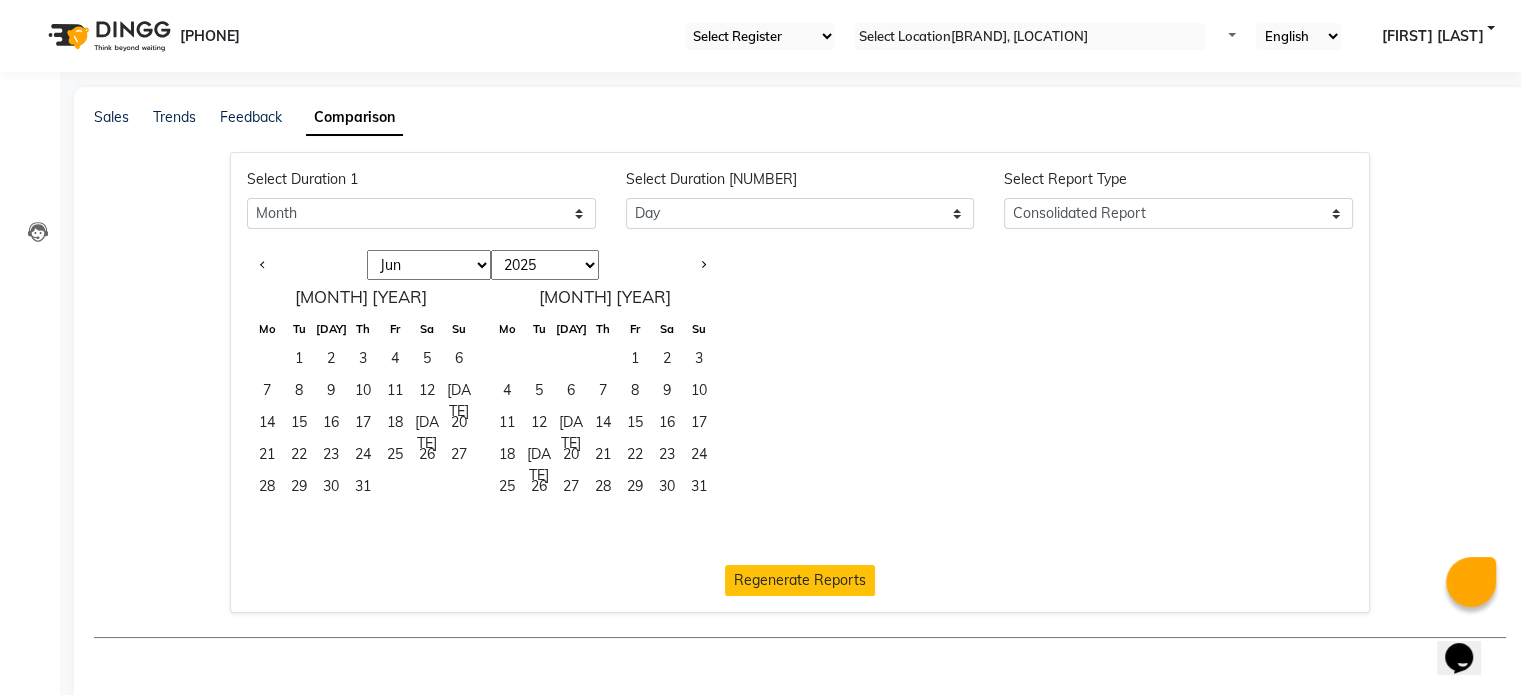click on "[MONTH] [MONTH] [MONTH] [MONTH] [MONTH] [MONTH] [MONTH] [MONTH] [MONTH] [MONTH] [MONTH] [MONTH]" at bounding box center [429, 265] 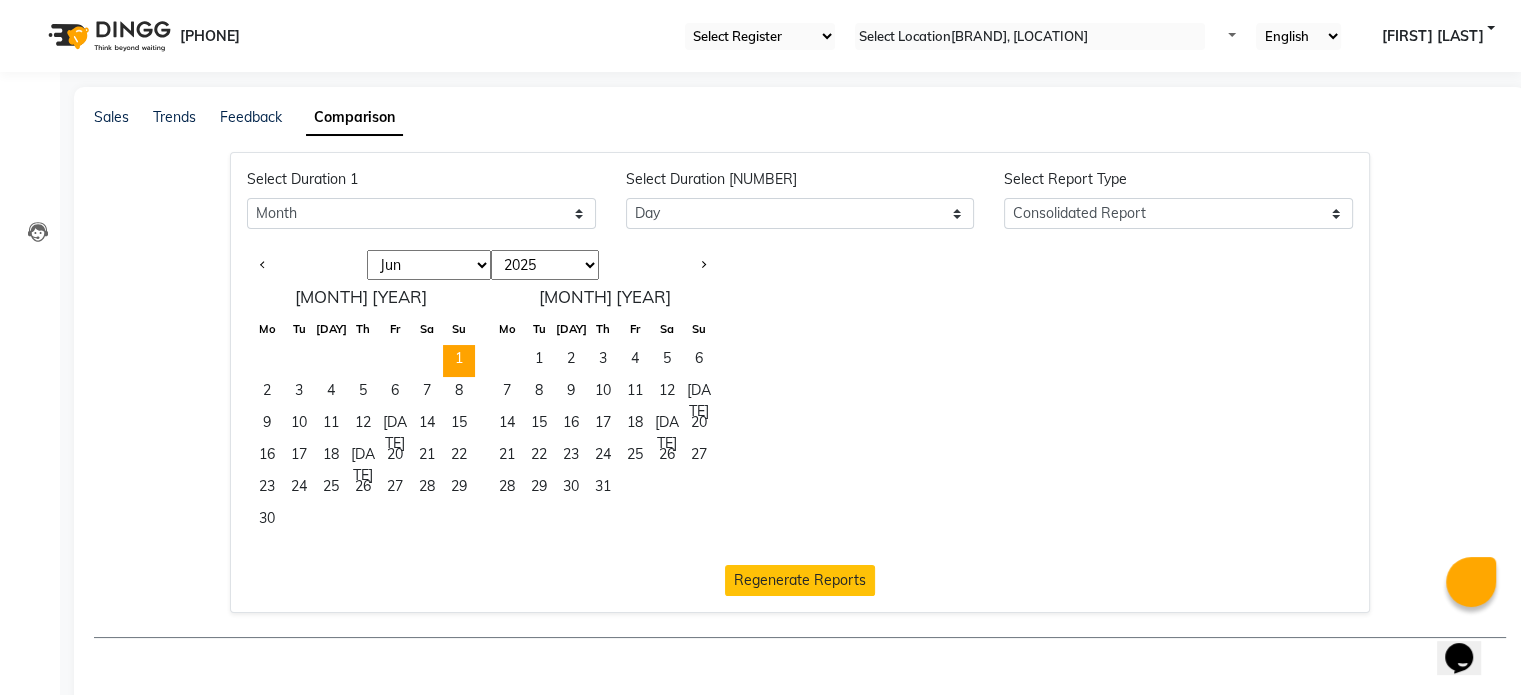 click on "1" at bounding box center (459, 361) 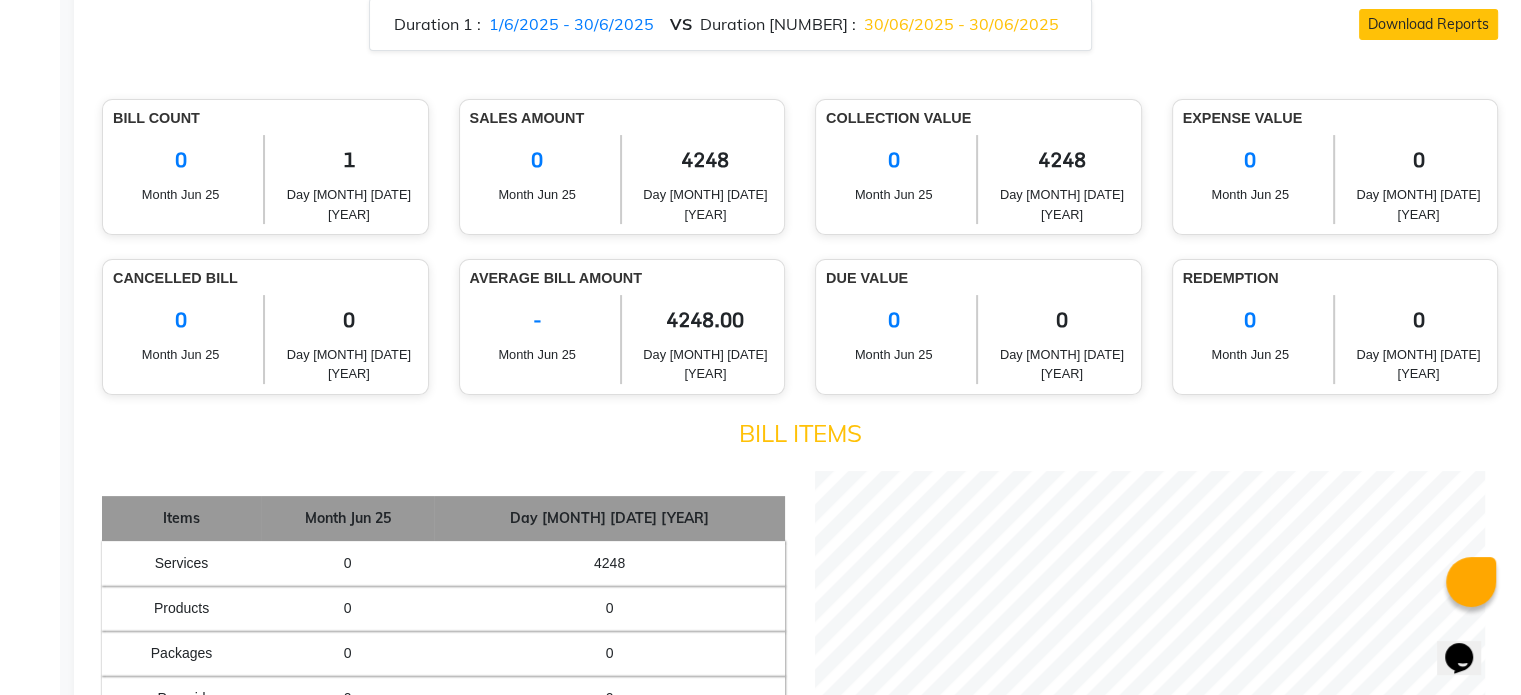 scroll, scrollTop: 0, scrollLeft: 0, axis: both 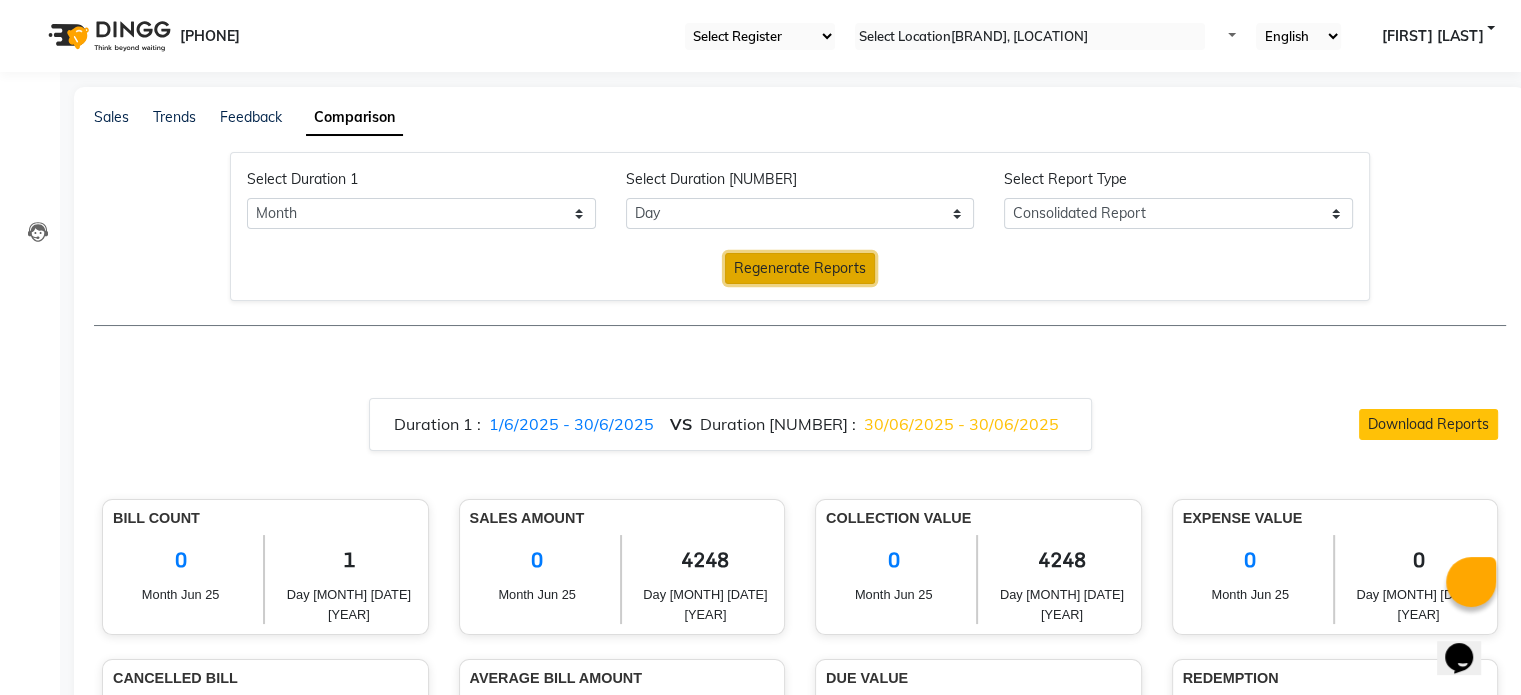 click on "Regenerate Reports" at bounding box center (800, 268) 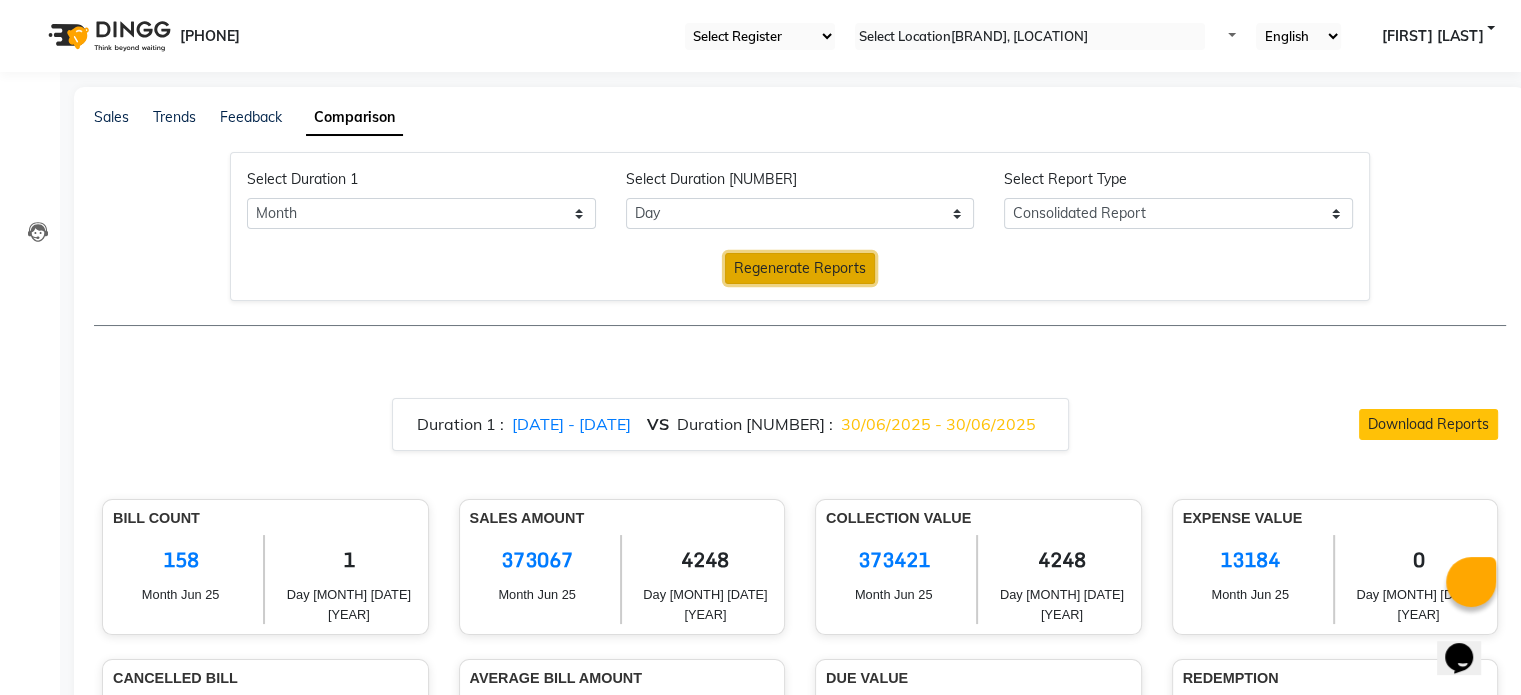 type 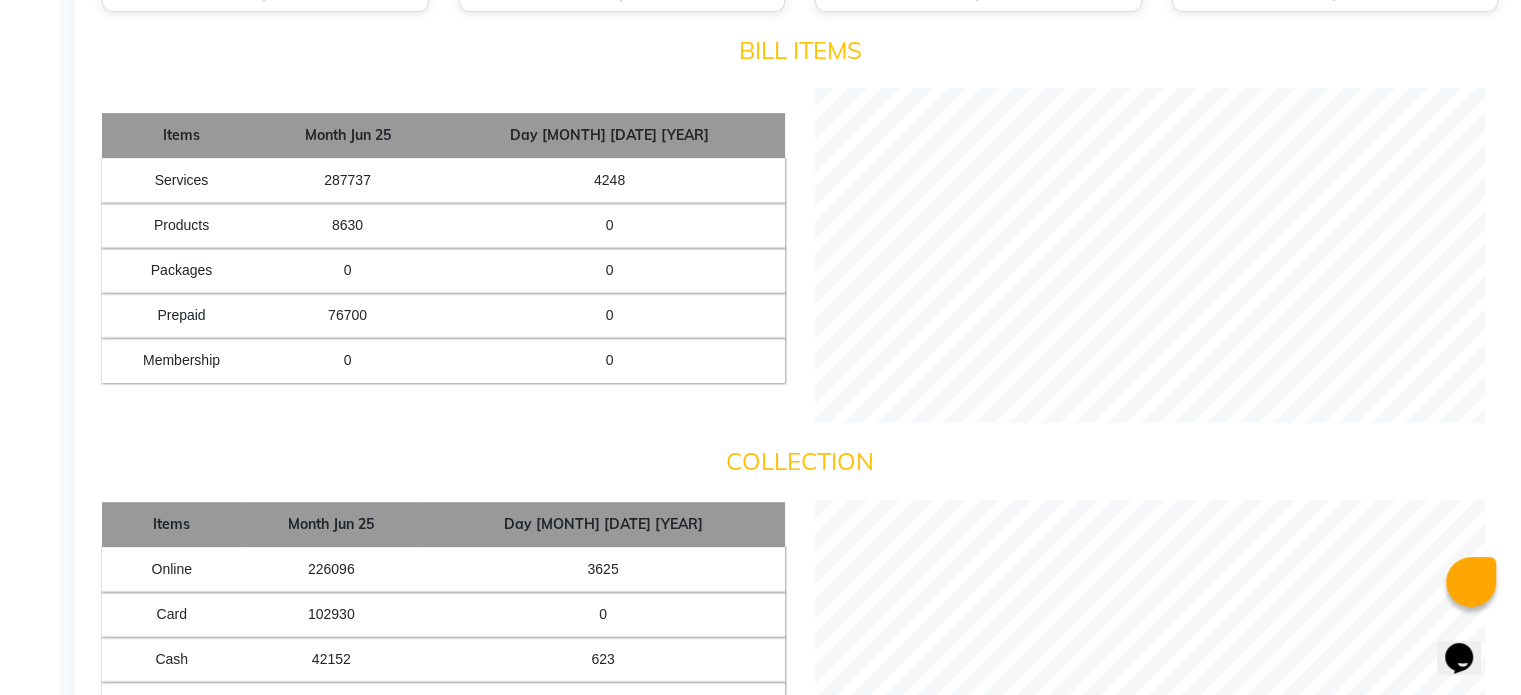 scroll, scrollTop: 828, scrollLeft: 0, axis: vertical 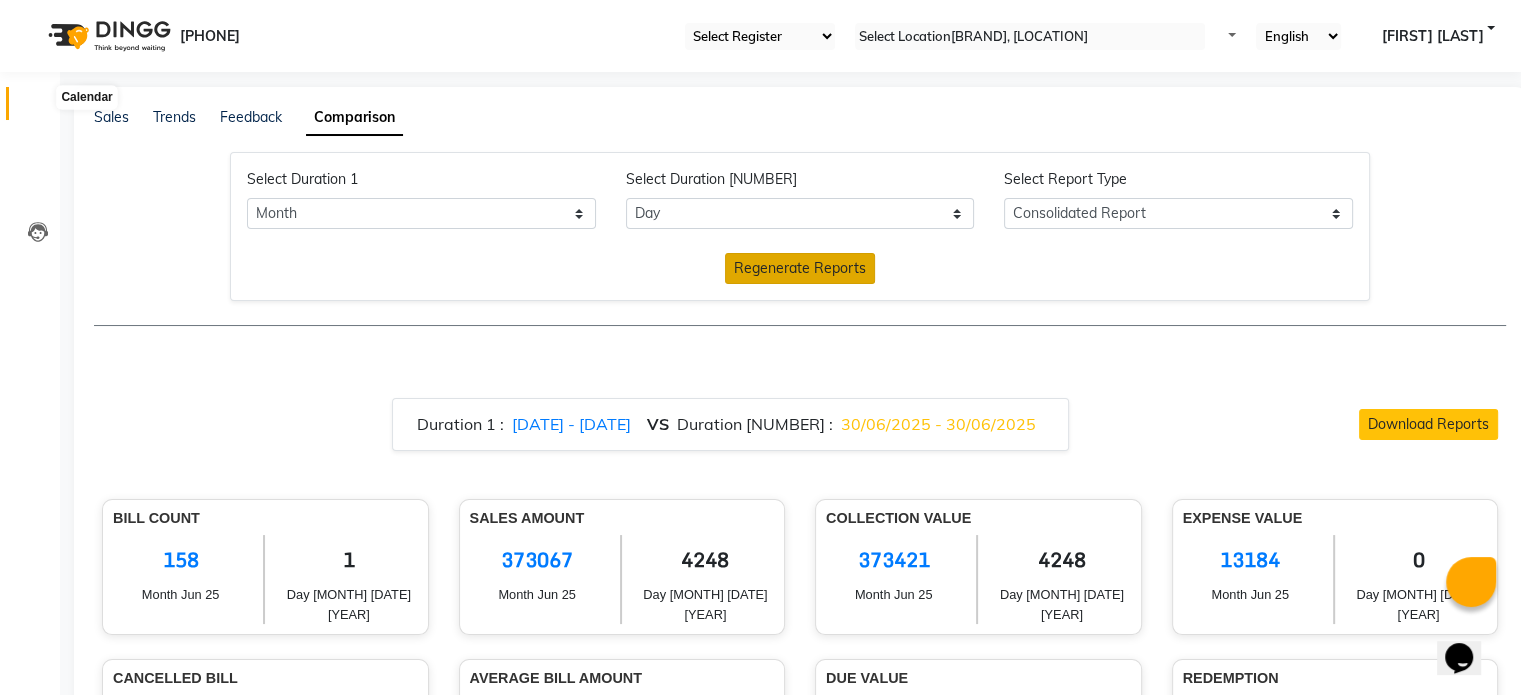 click at bounding box center [38, 108] 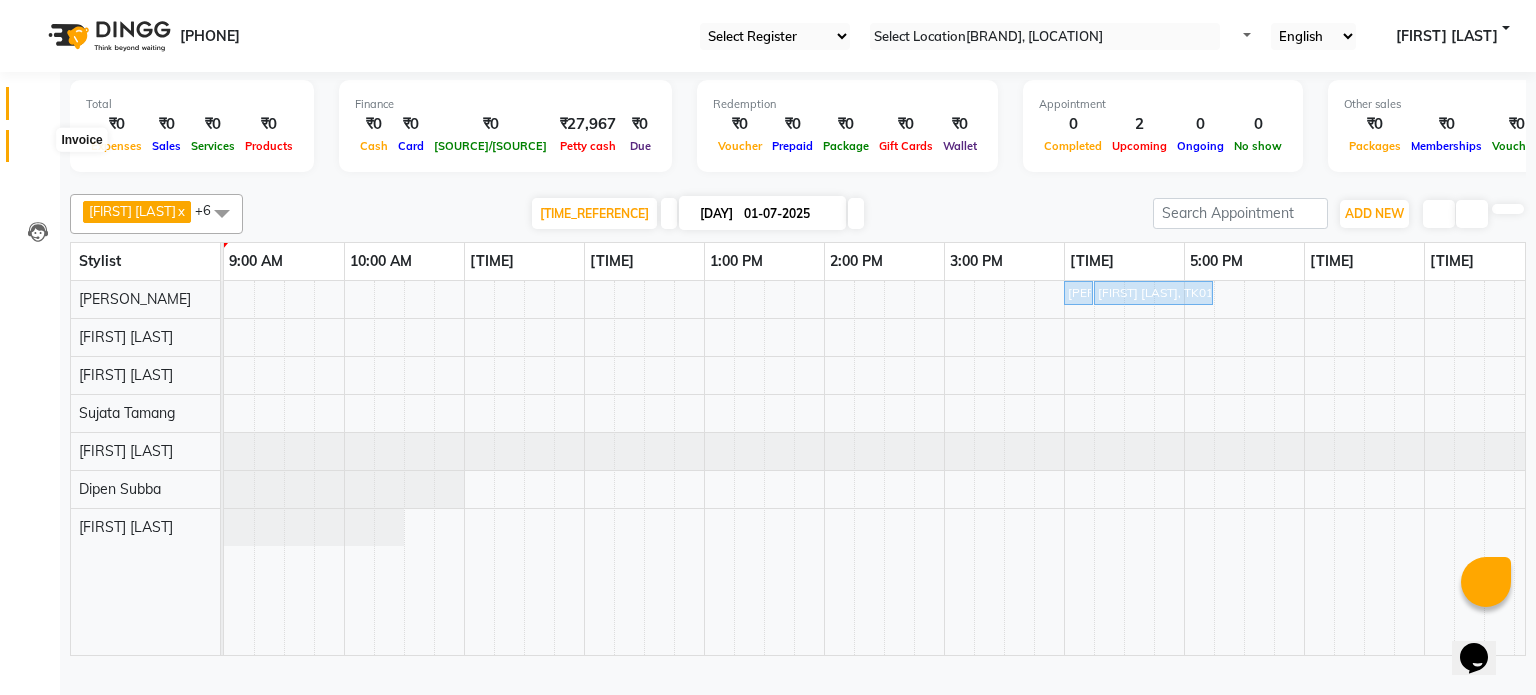 click at bounding box center [38, 151] 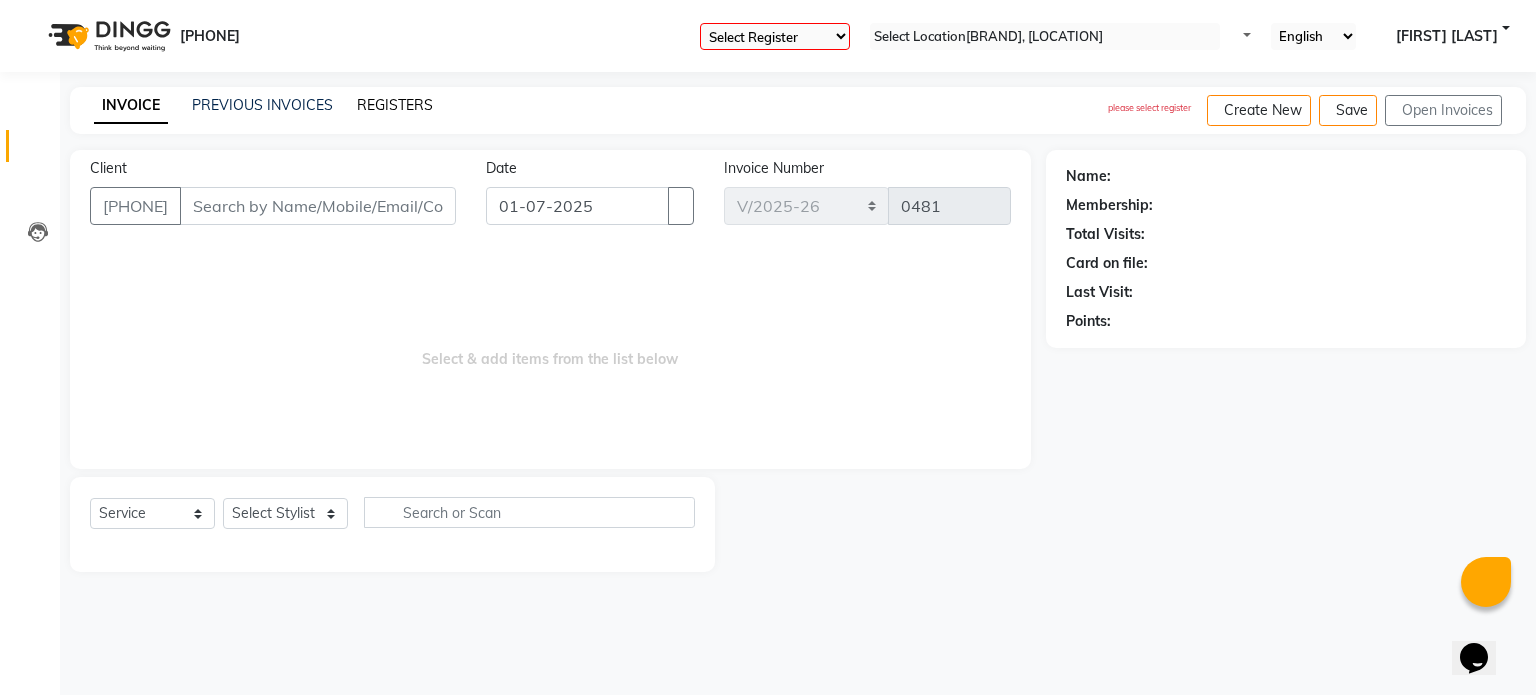 click on "REGISTERS" at bounding box center (395, 105) 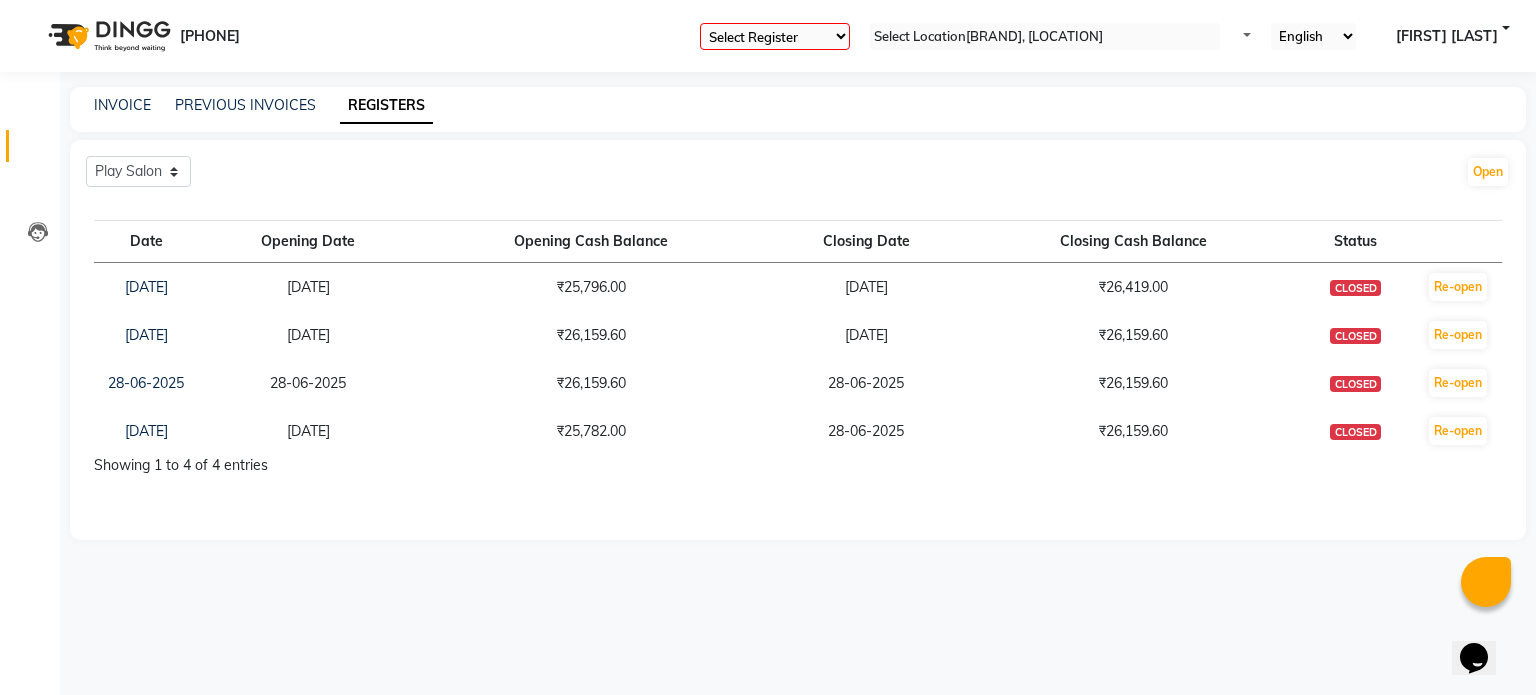 click on "Select Register [BRAND]" at bounding box center (775, 36) 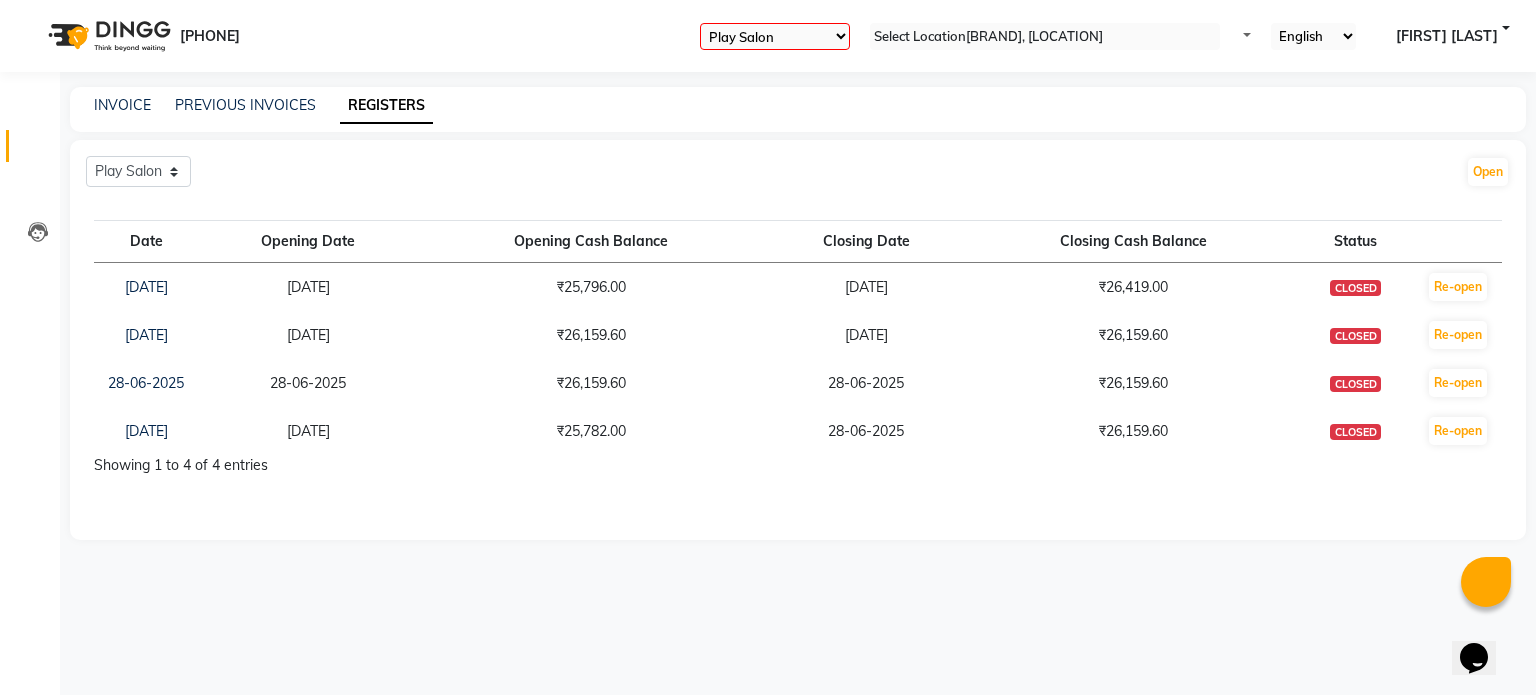 click on "Select Register [BRAND]" at bounding box center (775, 36) 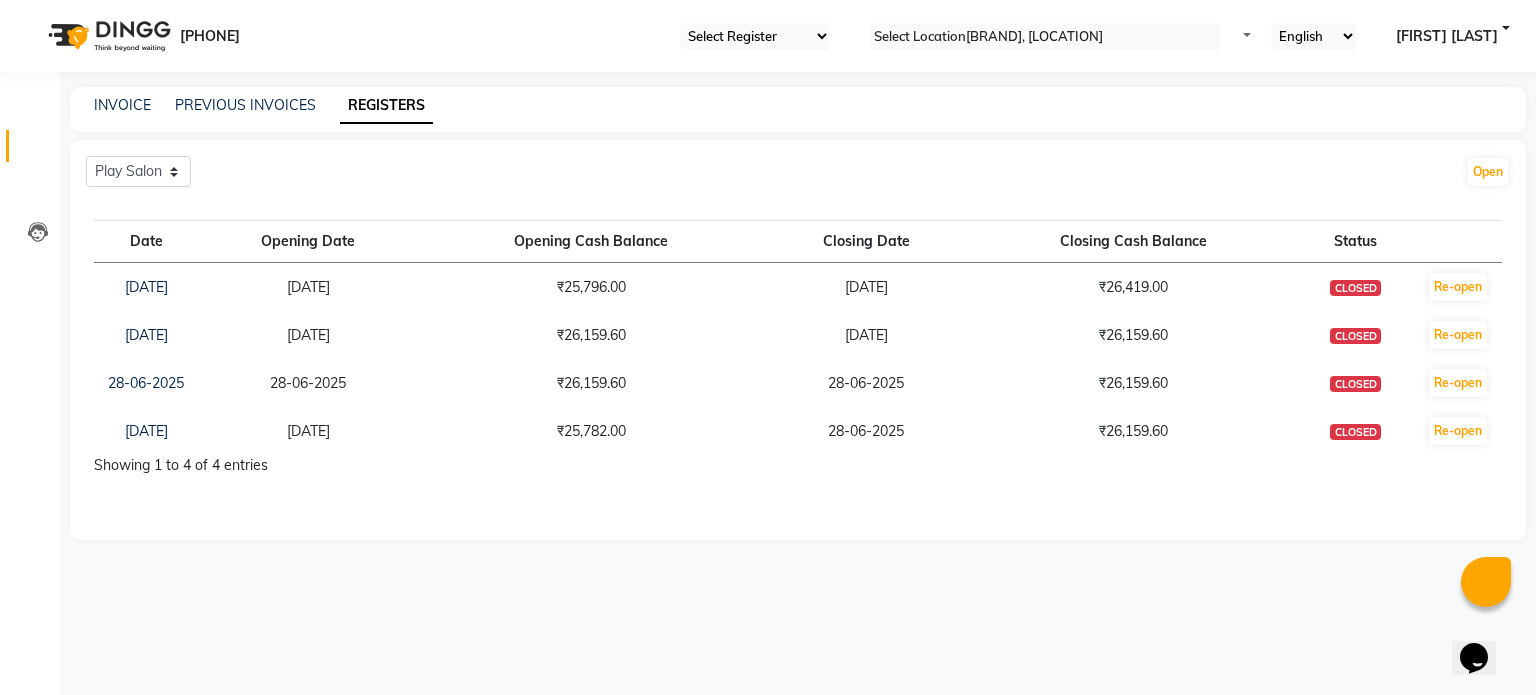 click at bounding box center (1045, 37) 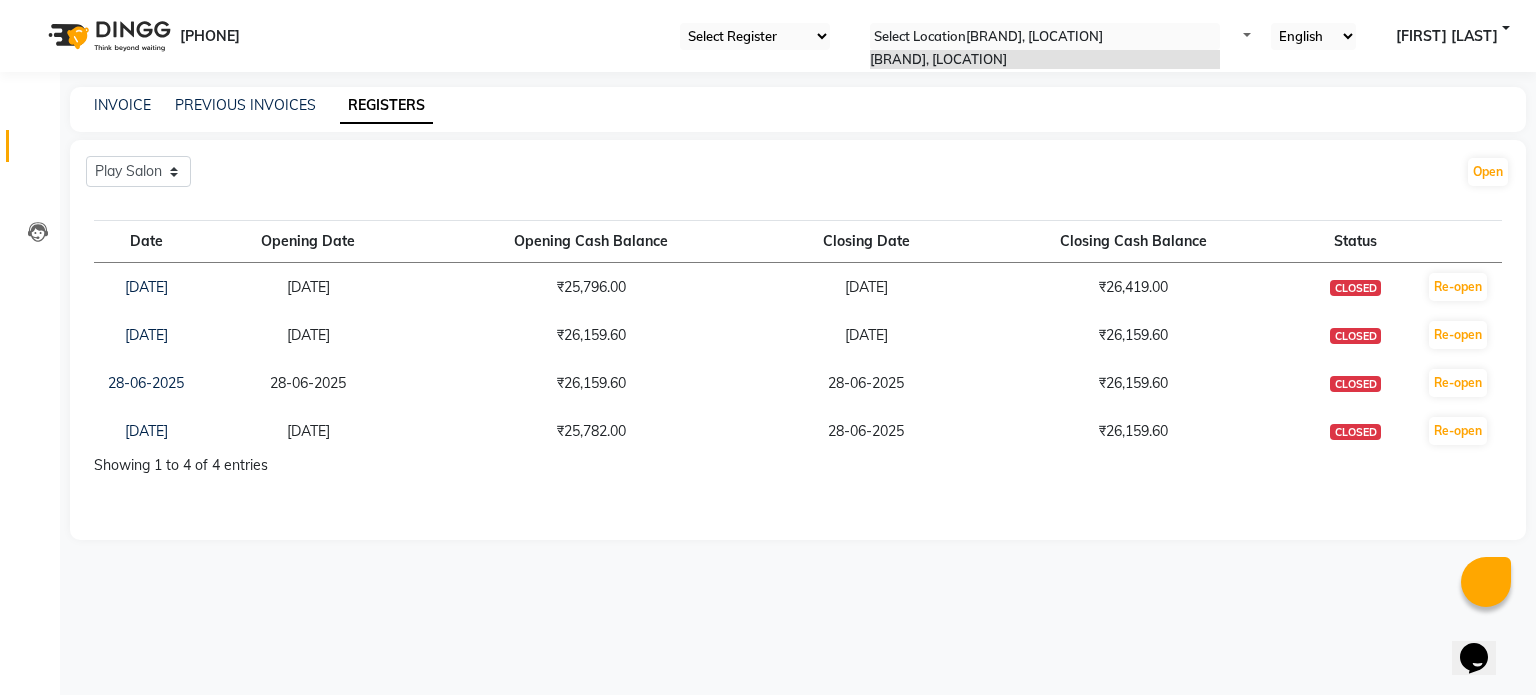 click at bounding box center (1045, 37) 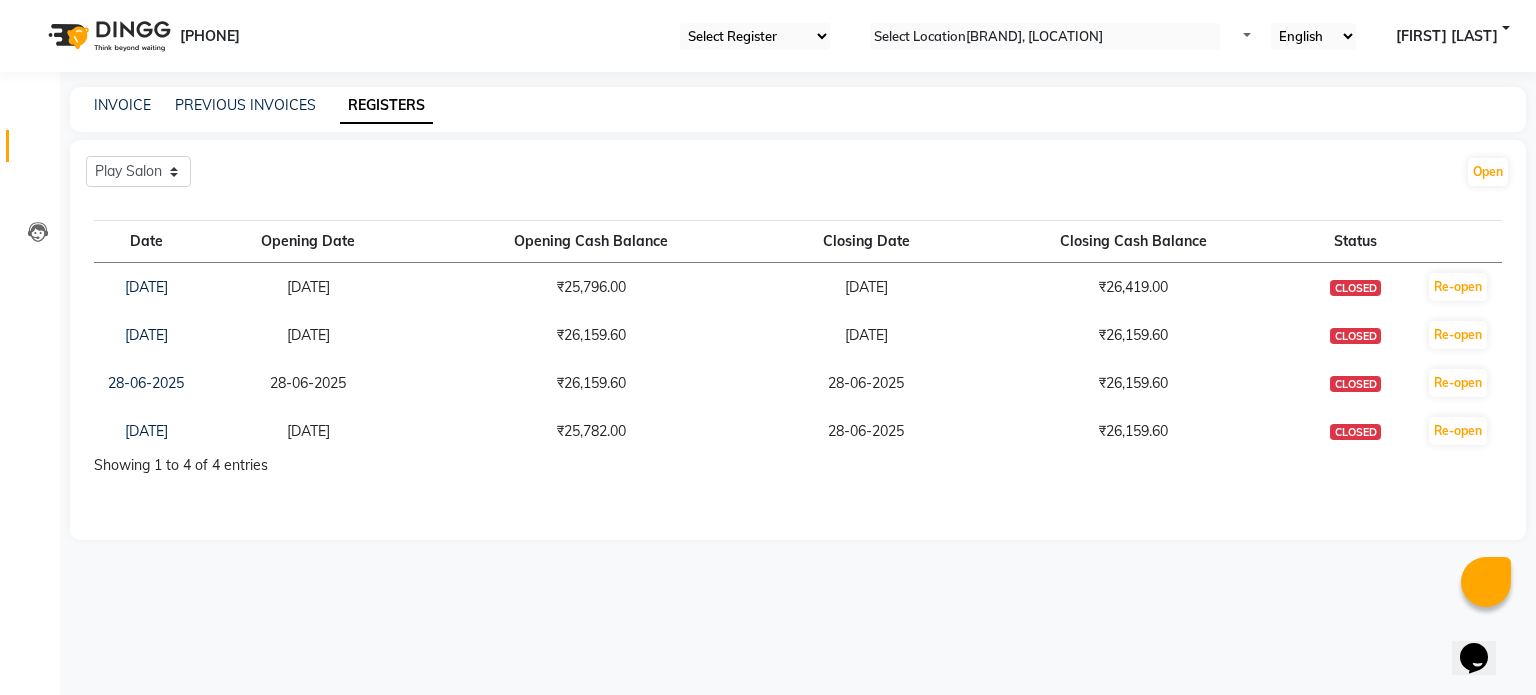 click on "Open" at bounding box center (1488, 172) 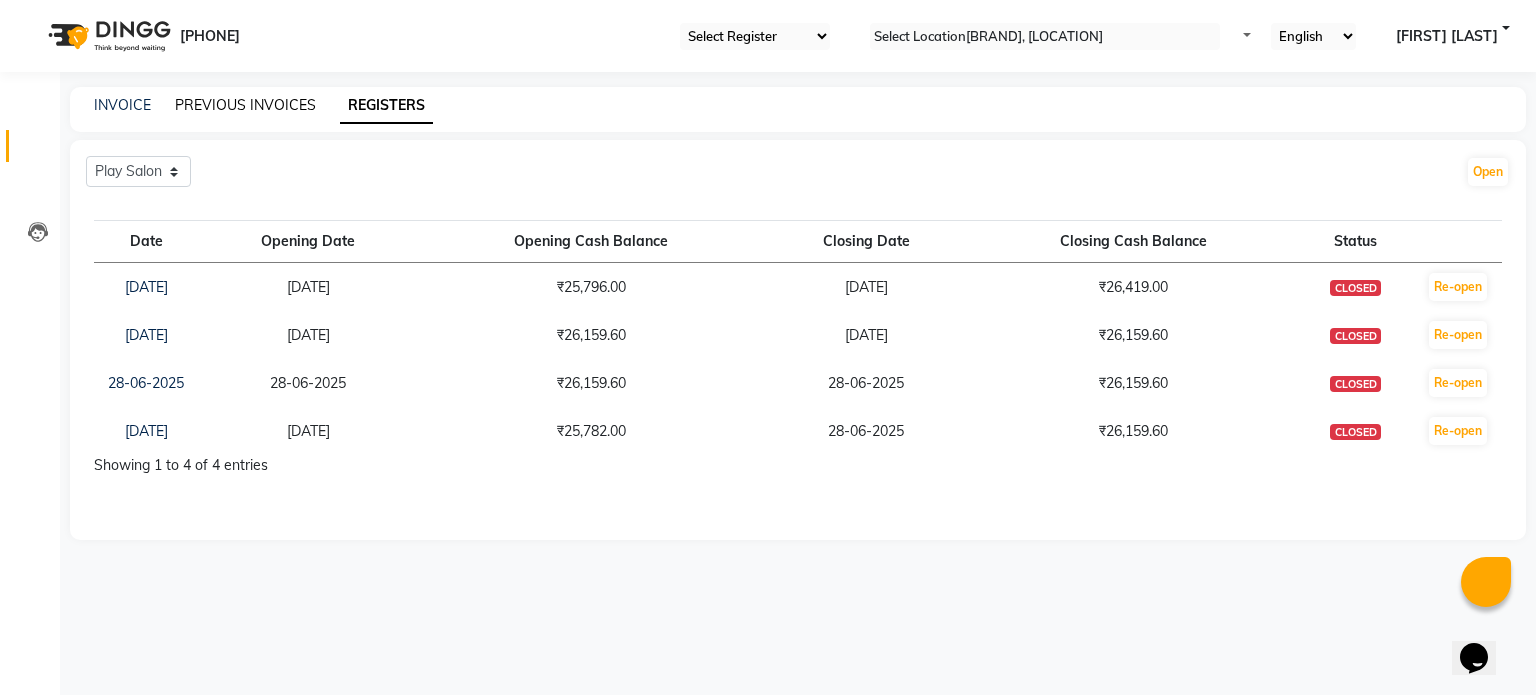 click on "PREVIOUS INVOICES" at bounding box center (245, 105) 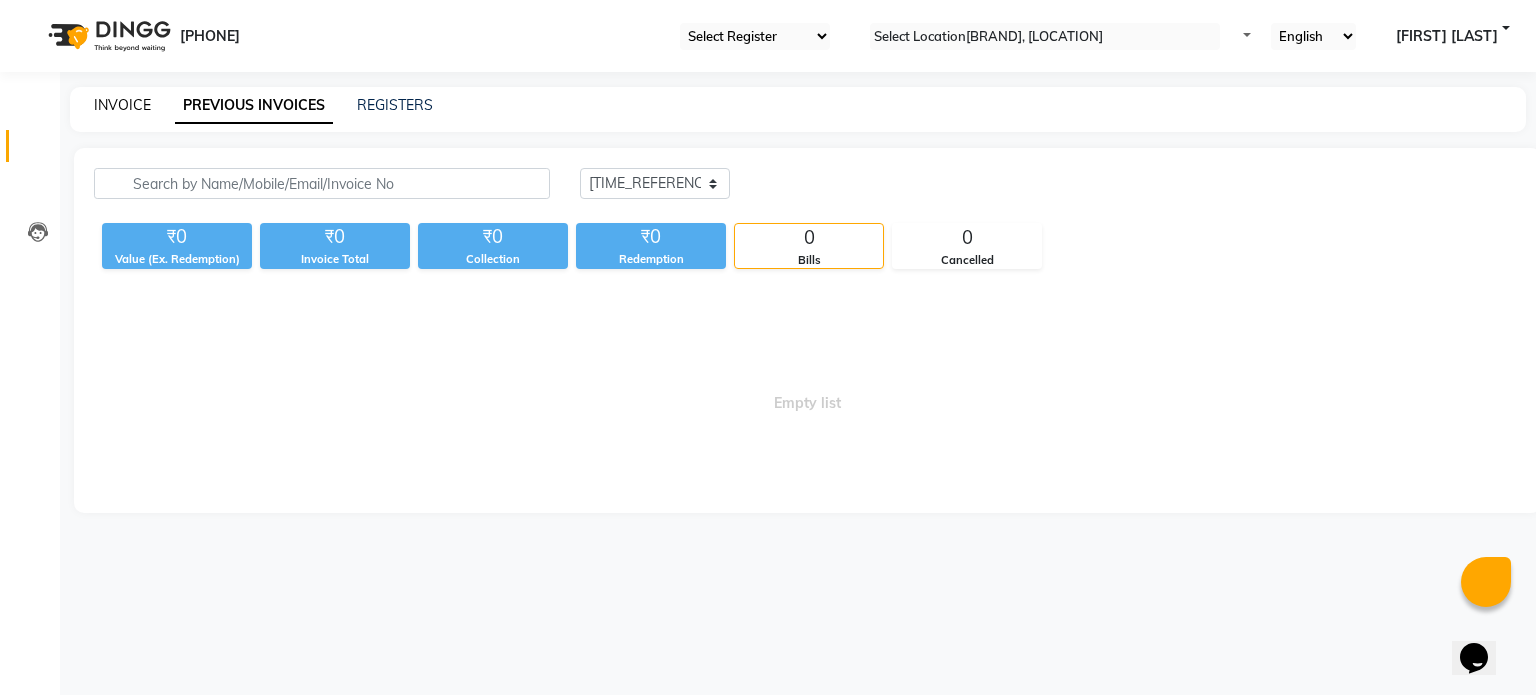 click on "INVOICE" at bounding box center [122, 105] 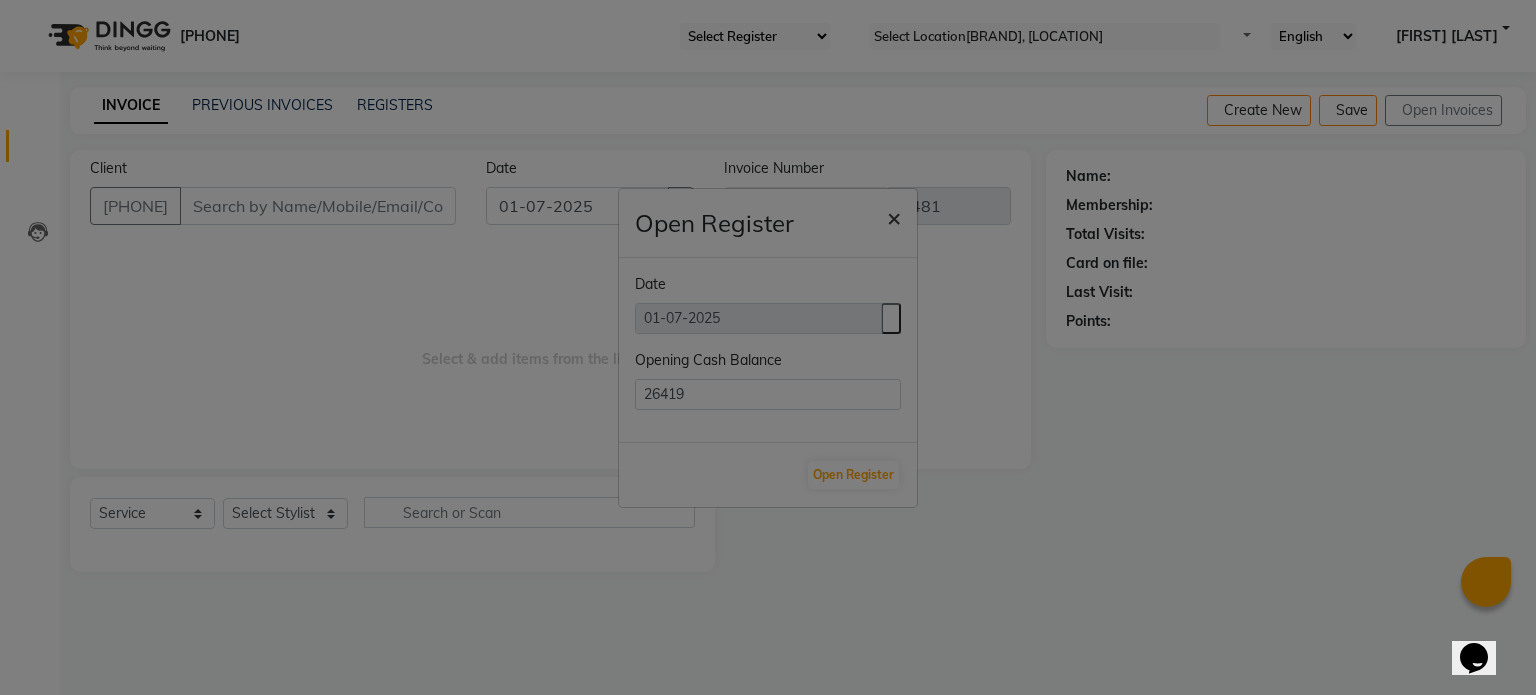 click on "×" at bounding box center (894, 217) 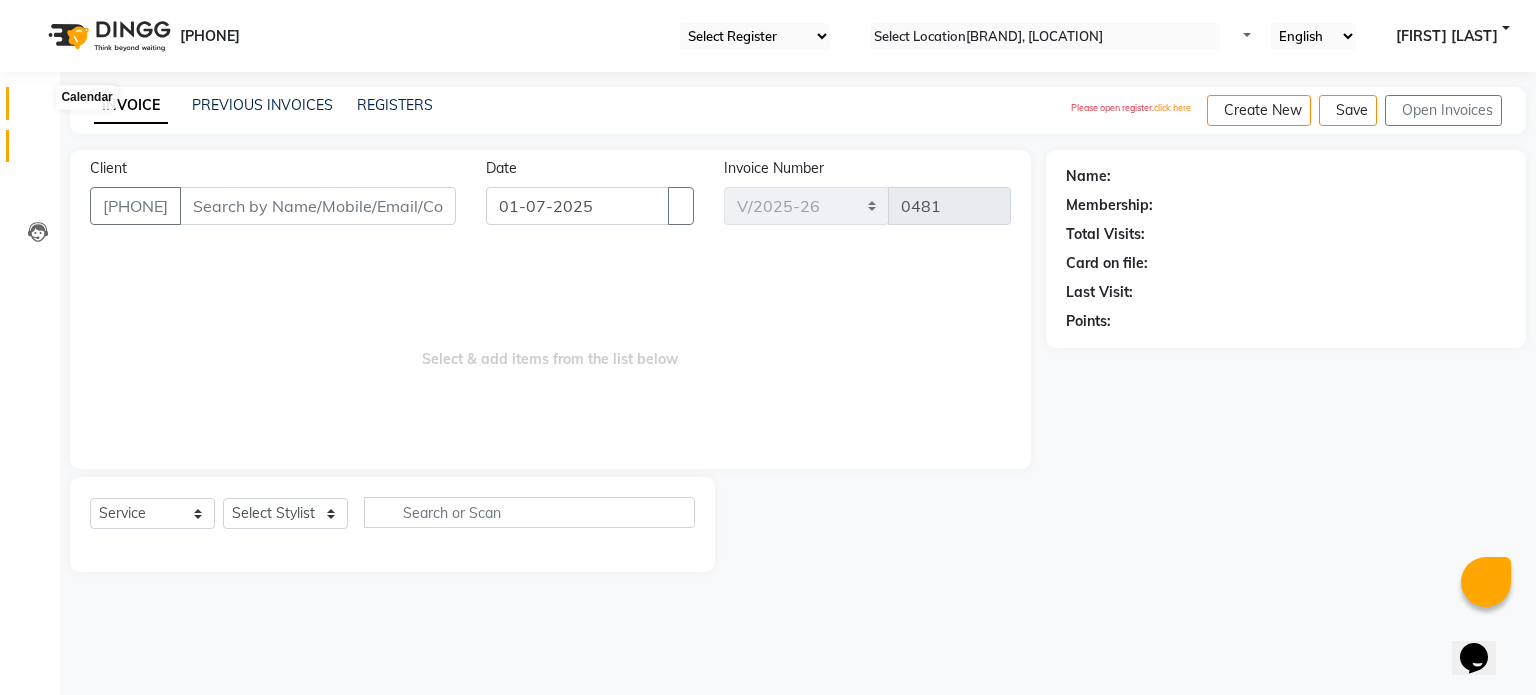 click at bounding box center [38, 108] 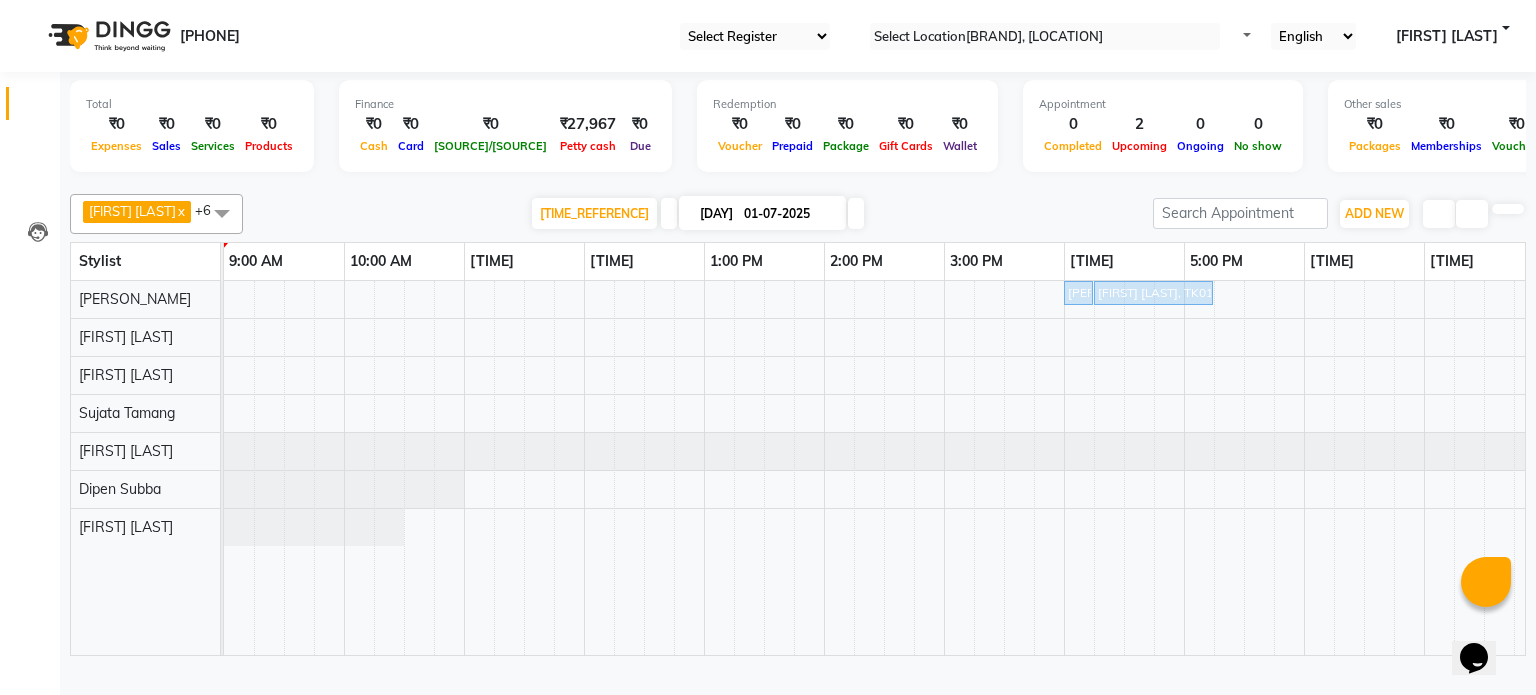 click at bounding box center (856, 213) 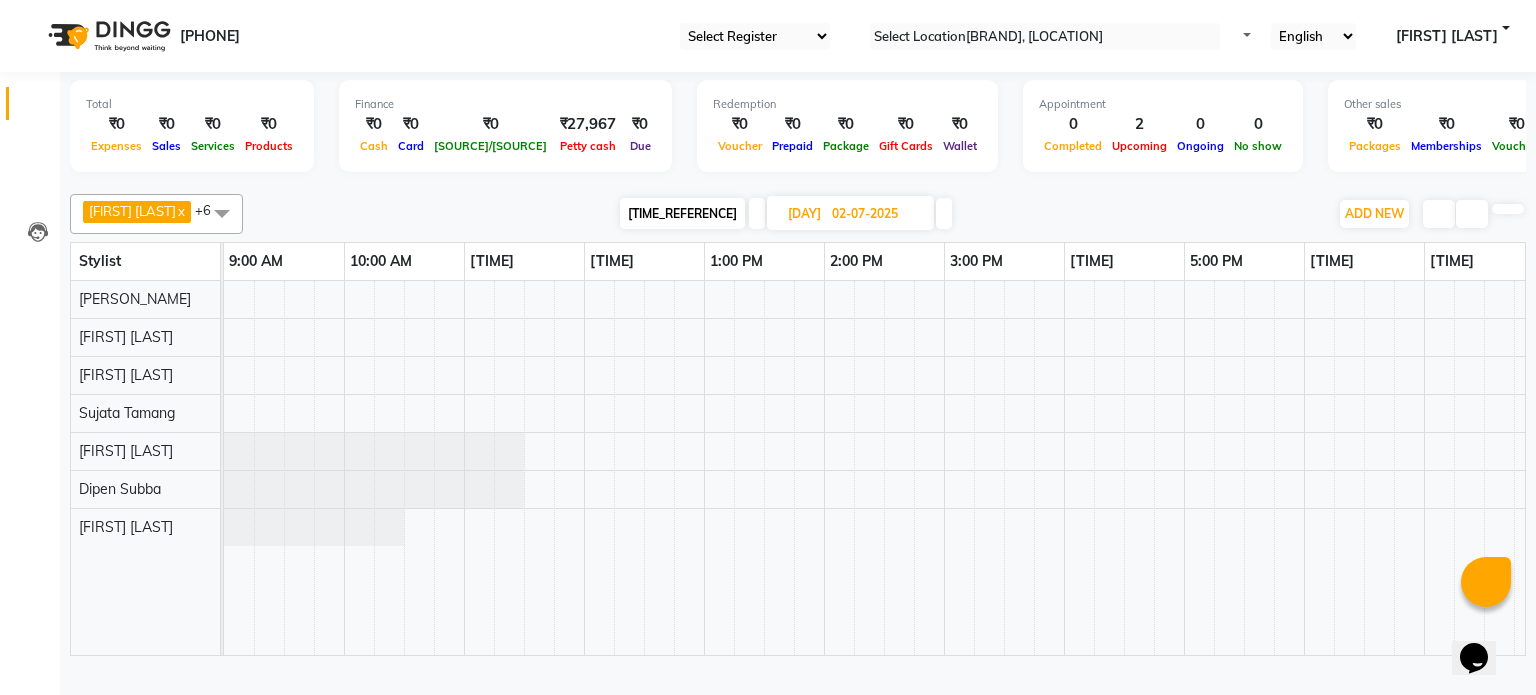 click on "Today  [DAY] [DATE]-[MM]-[YYYY]" at bounding box center [785, 214] 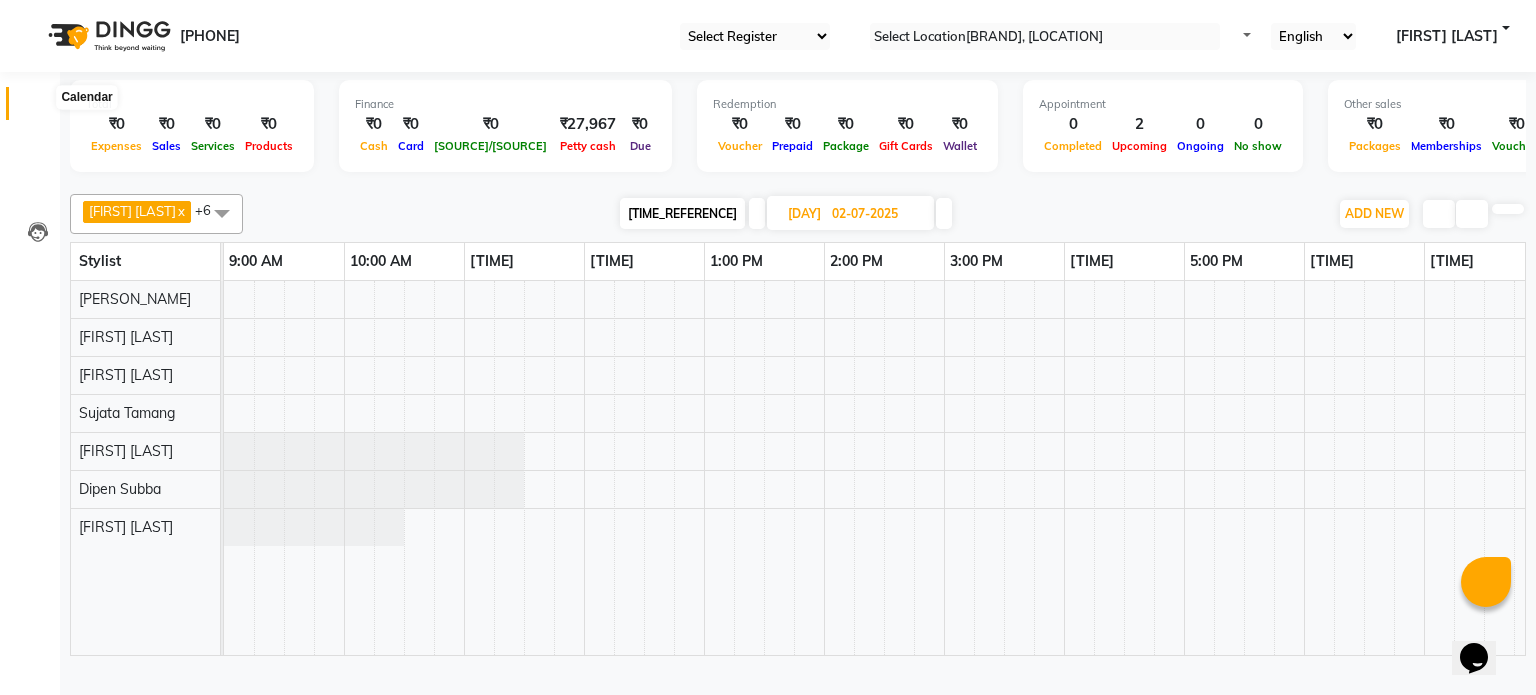 click at bounding box center (38, 108) 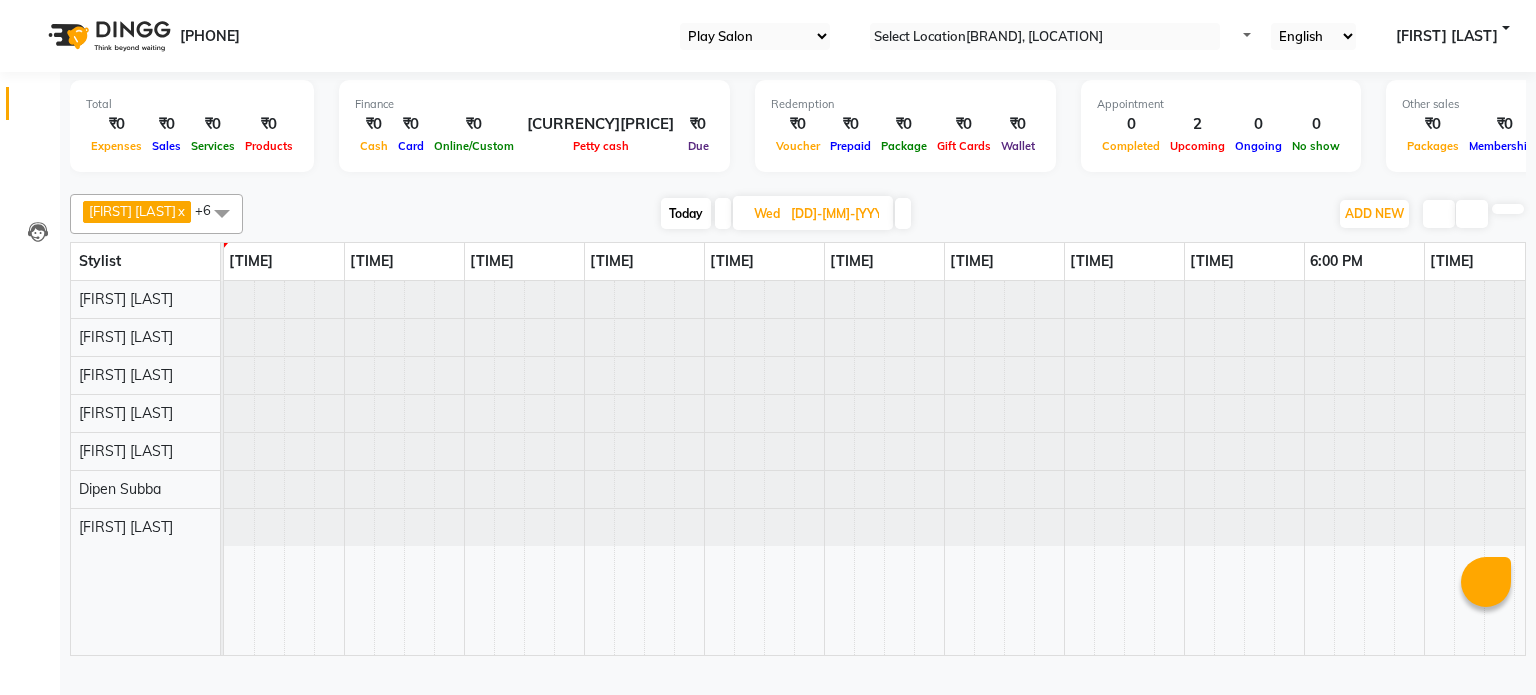 scroll, scrollTop: 0, scrollLeft: 0, axis: both 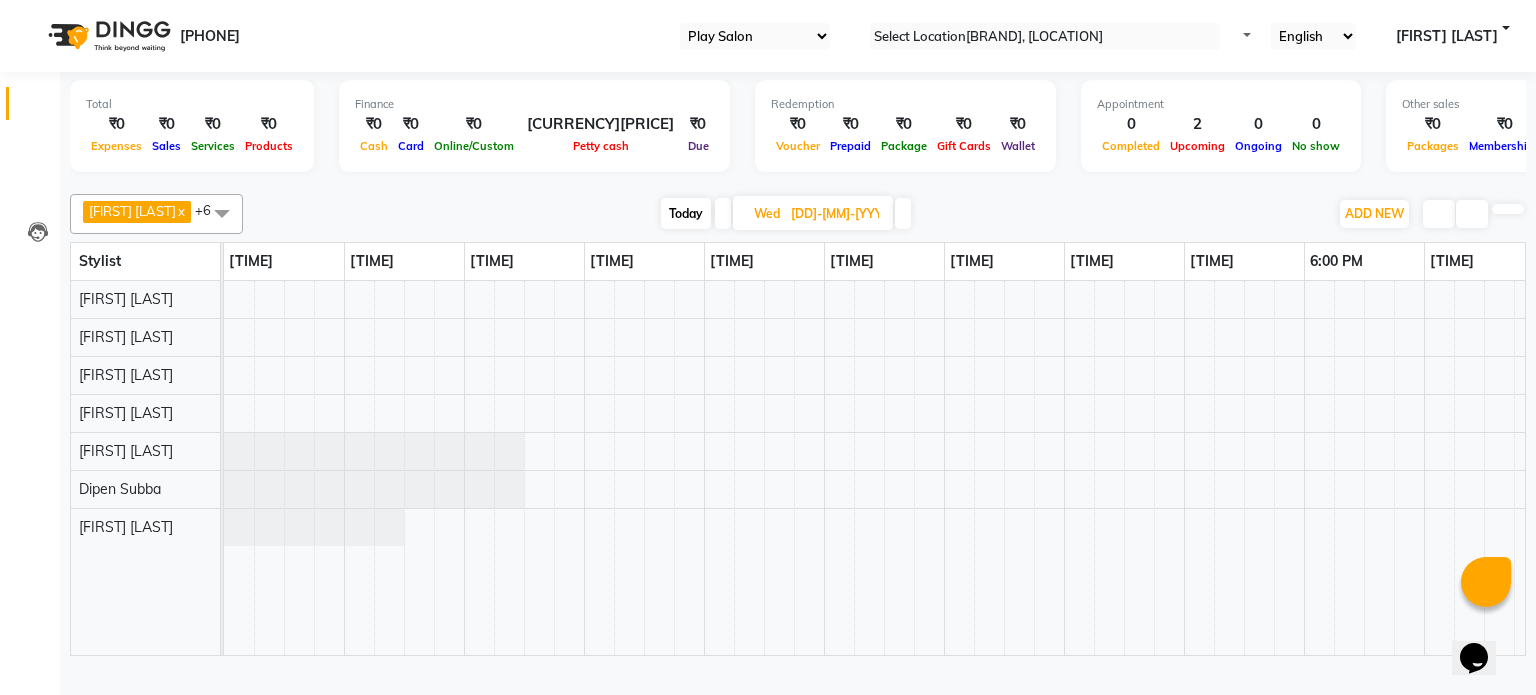click at bounding box center [723, 213] 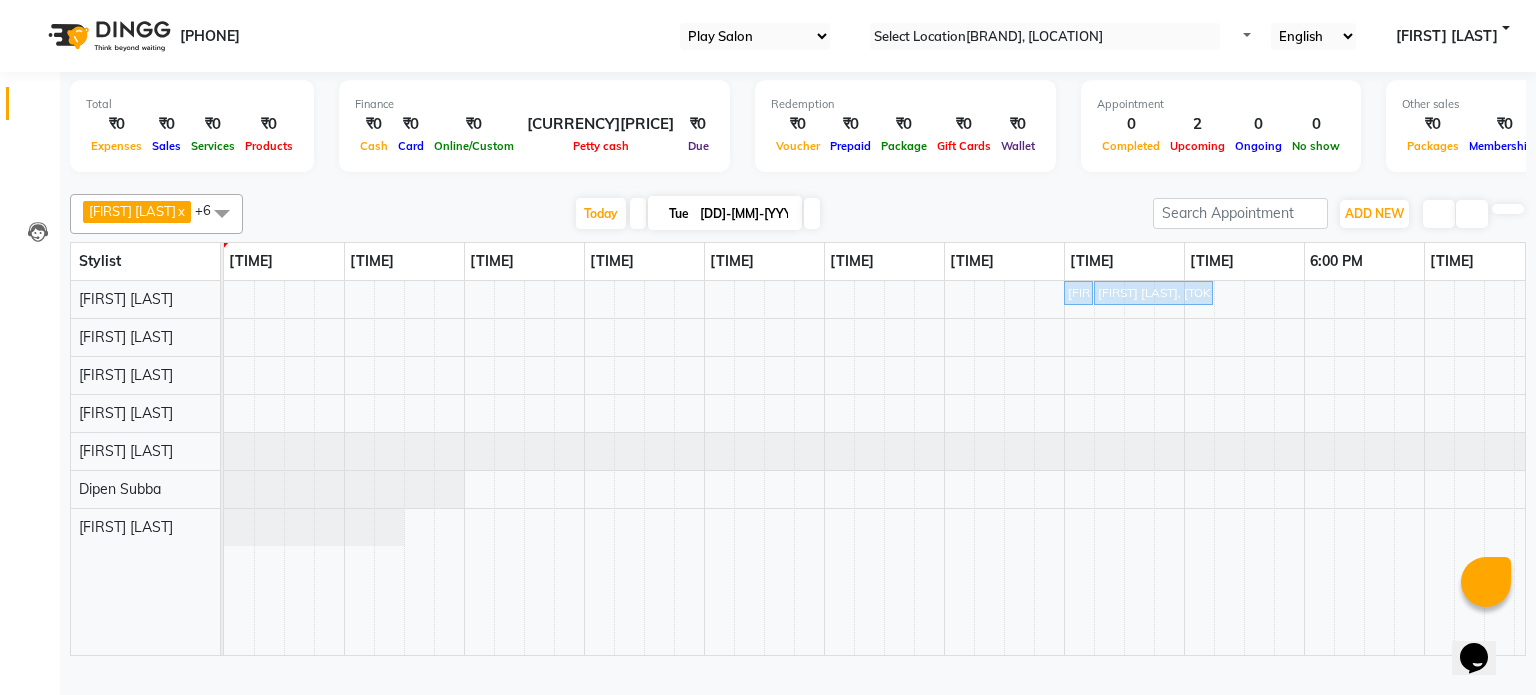 scroll, scrollTop: 0, scrollLeft: 264, axis: horizontal 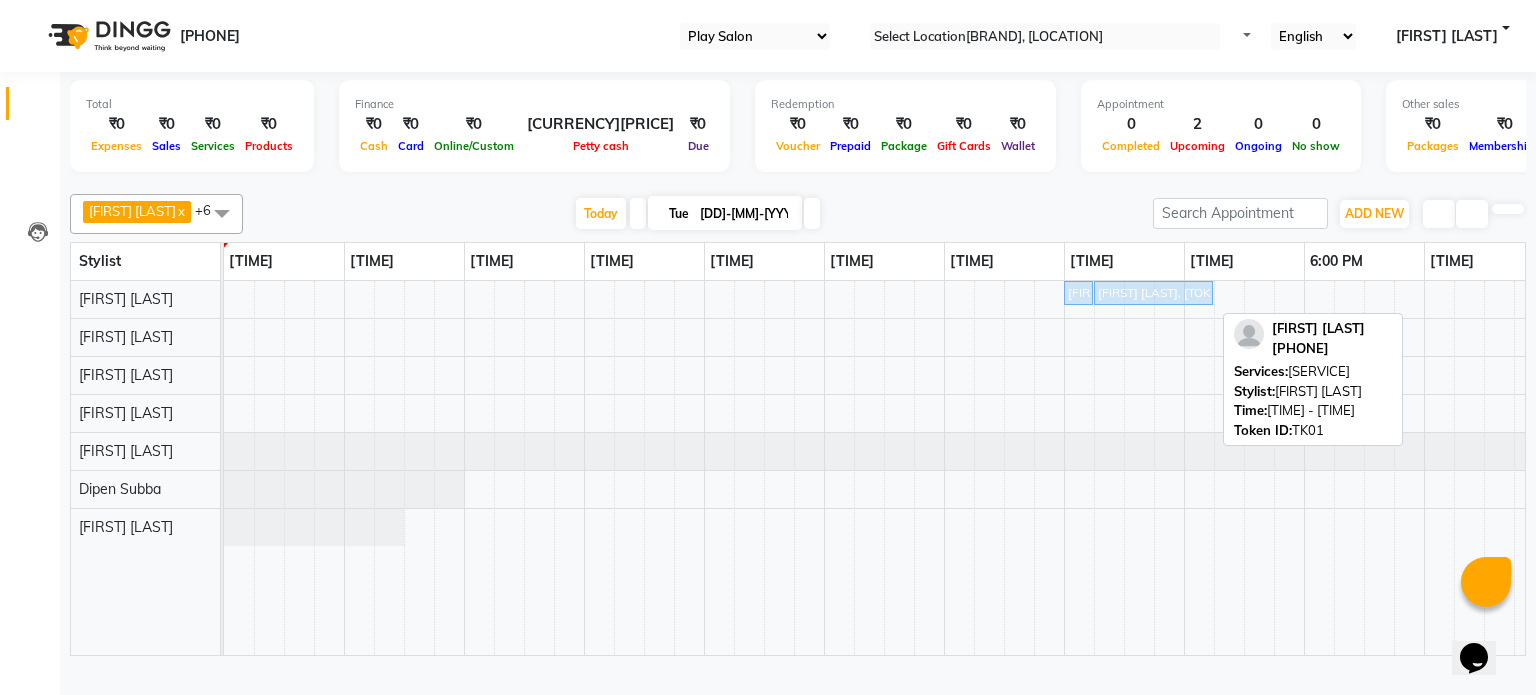 click on "[FIRST] [LAST], TK01, [TIME]-[TIME], [SERVICE]" at bounding box center (1078, 293) 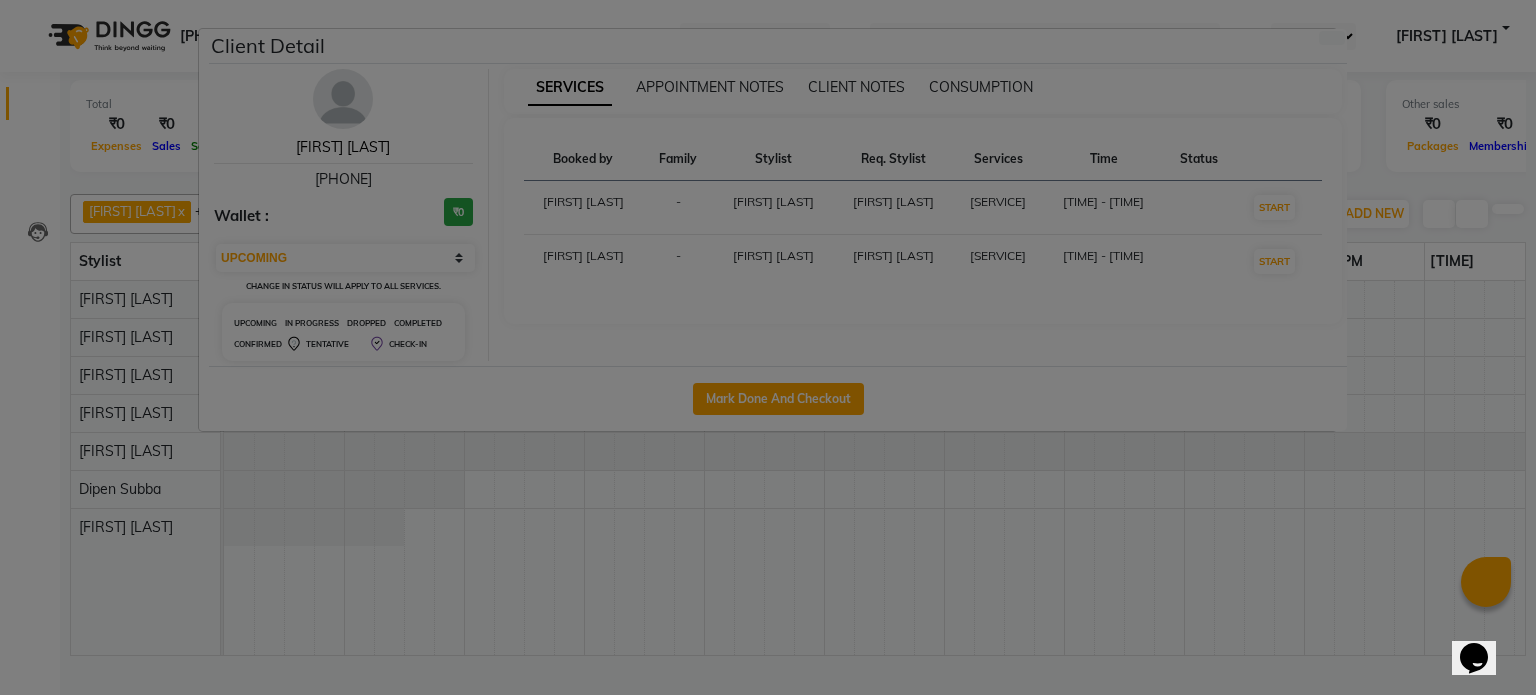 click on "Sinduja S" at bounding box center (343, 147) 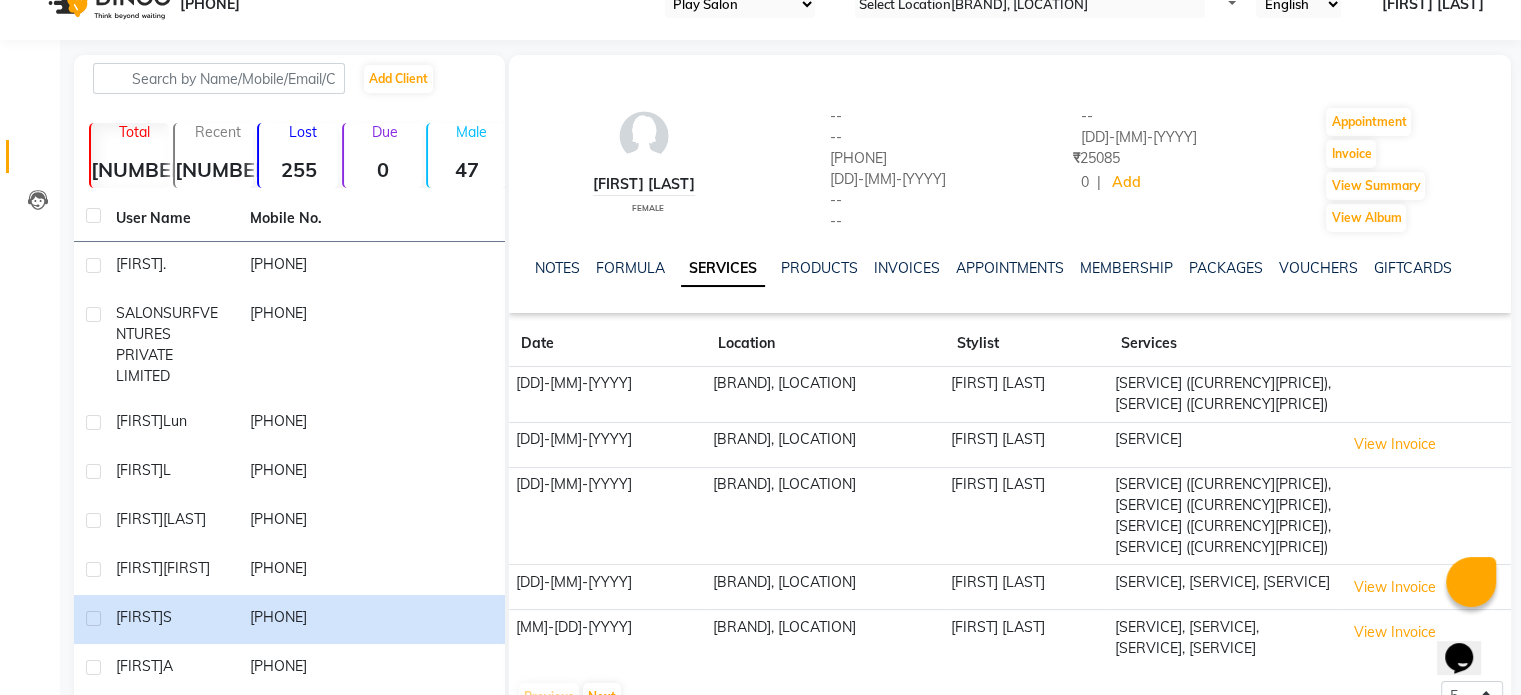 scroll, scrollTop: 30, scrollLeft: 0, axis: vertical 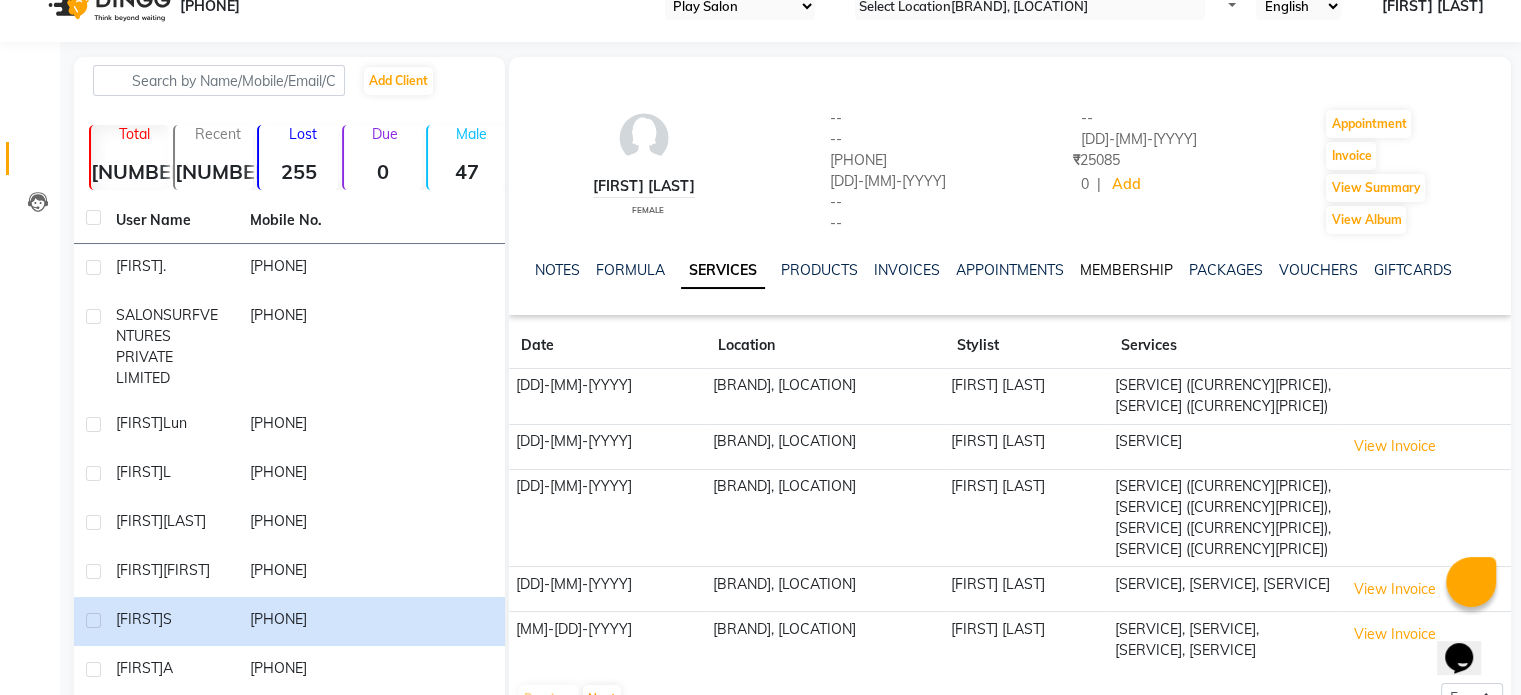 click on "MEMBERSHIP" at bounding box center [1126, 270] 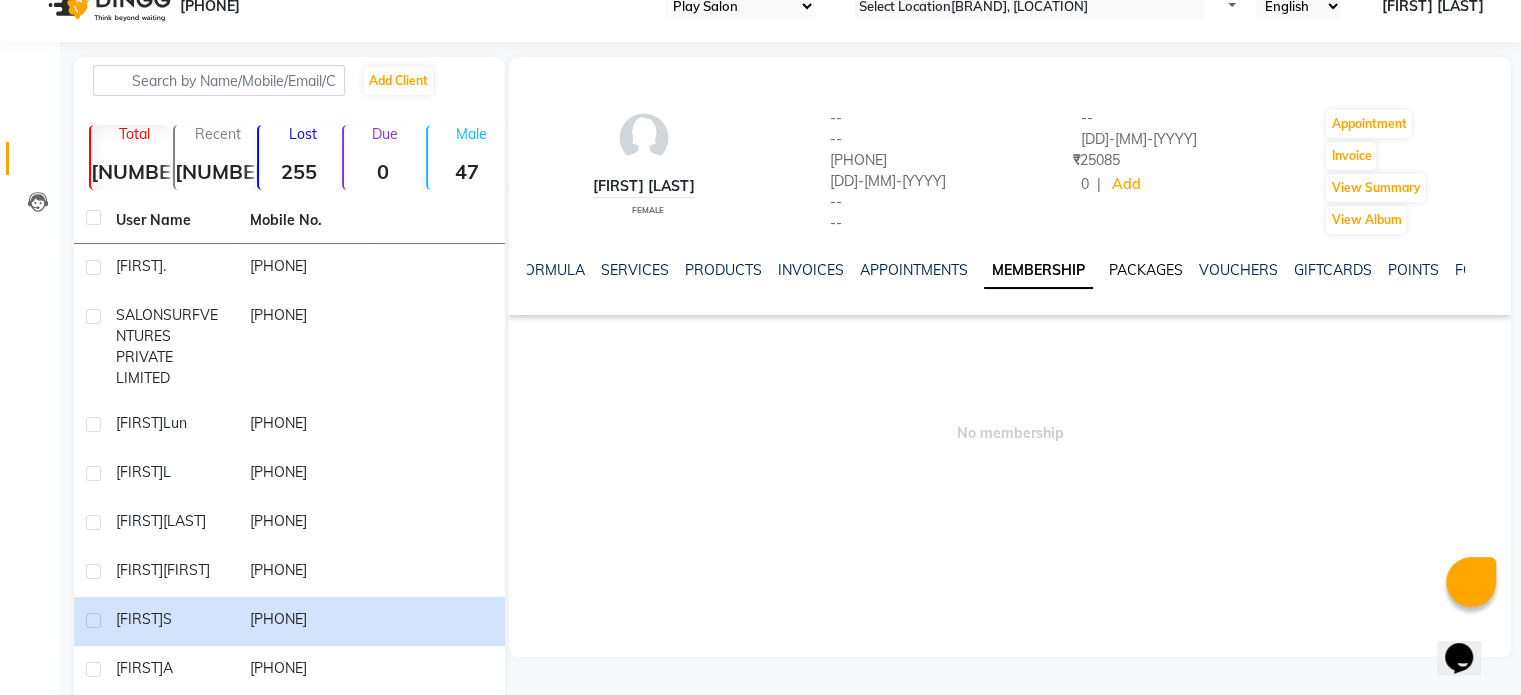 click on "PACKAGES" at bounding box center [1146, 270] 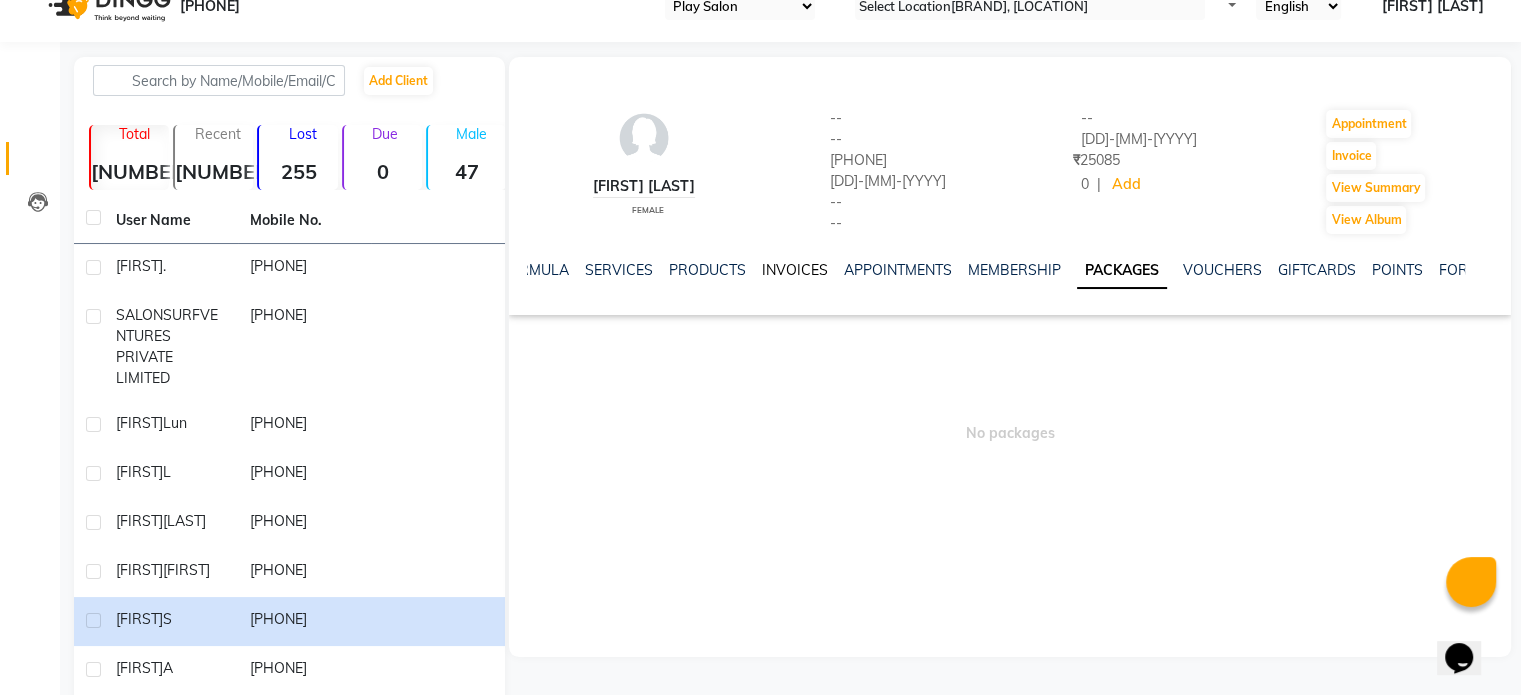 click on "INVOICES" at bounding box center [795, 270] 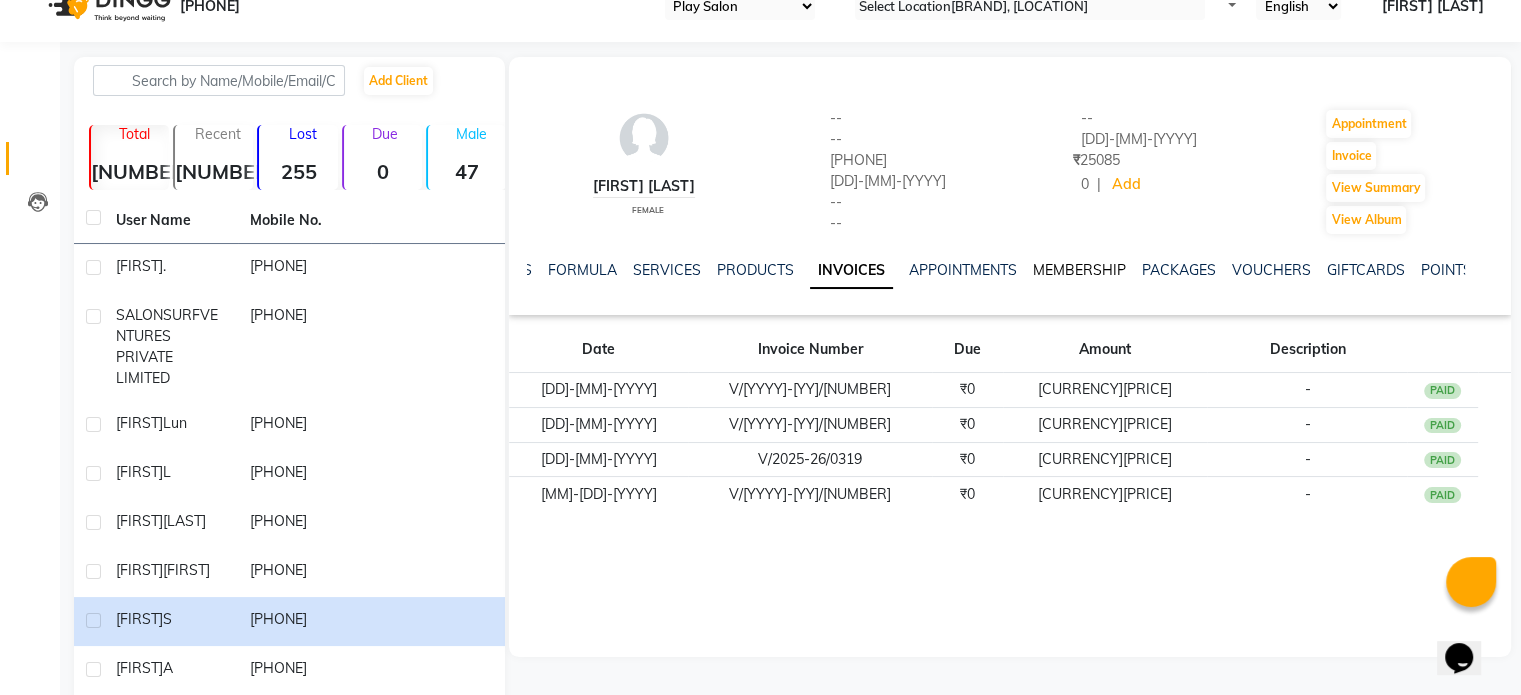 click on "MEMBERSHIP" at bounding box center (1079, 270) 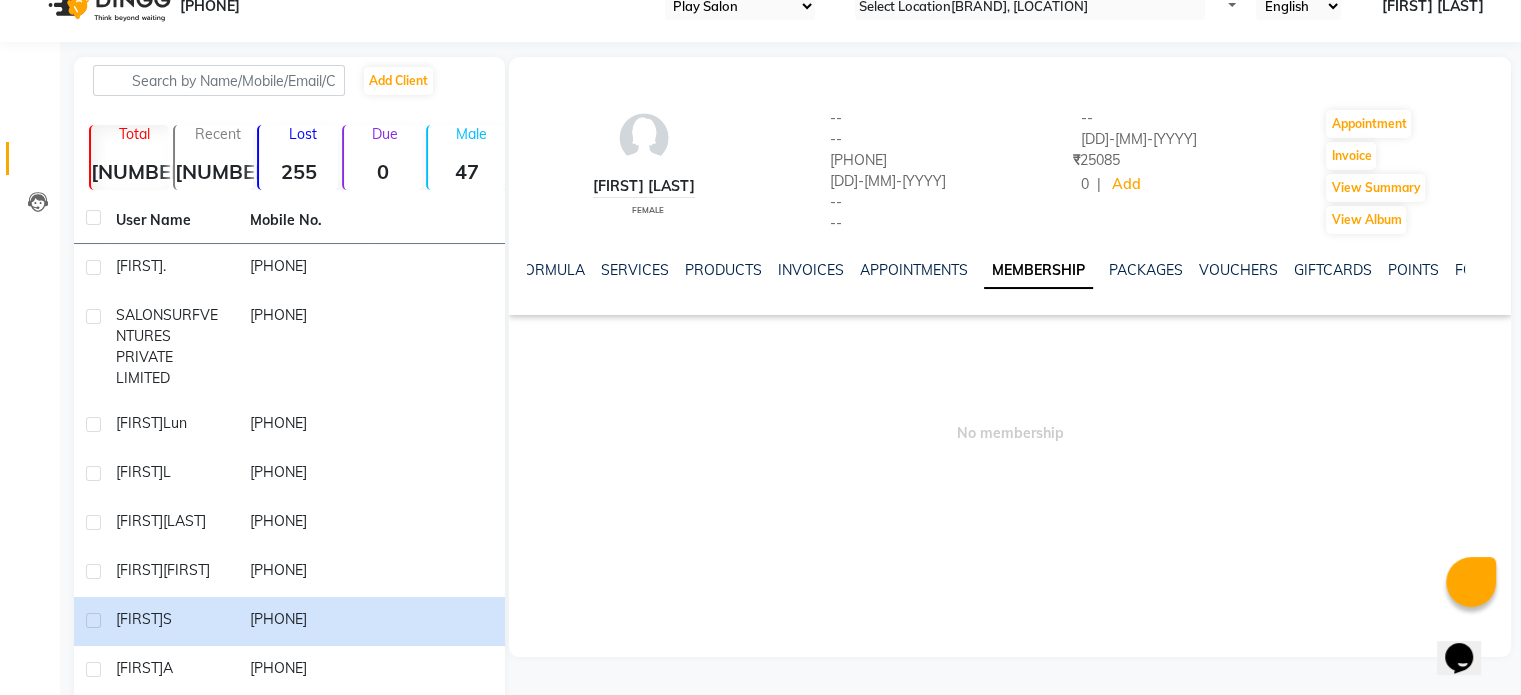 click at bounding box center [516, 268] 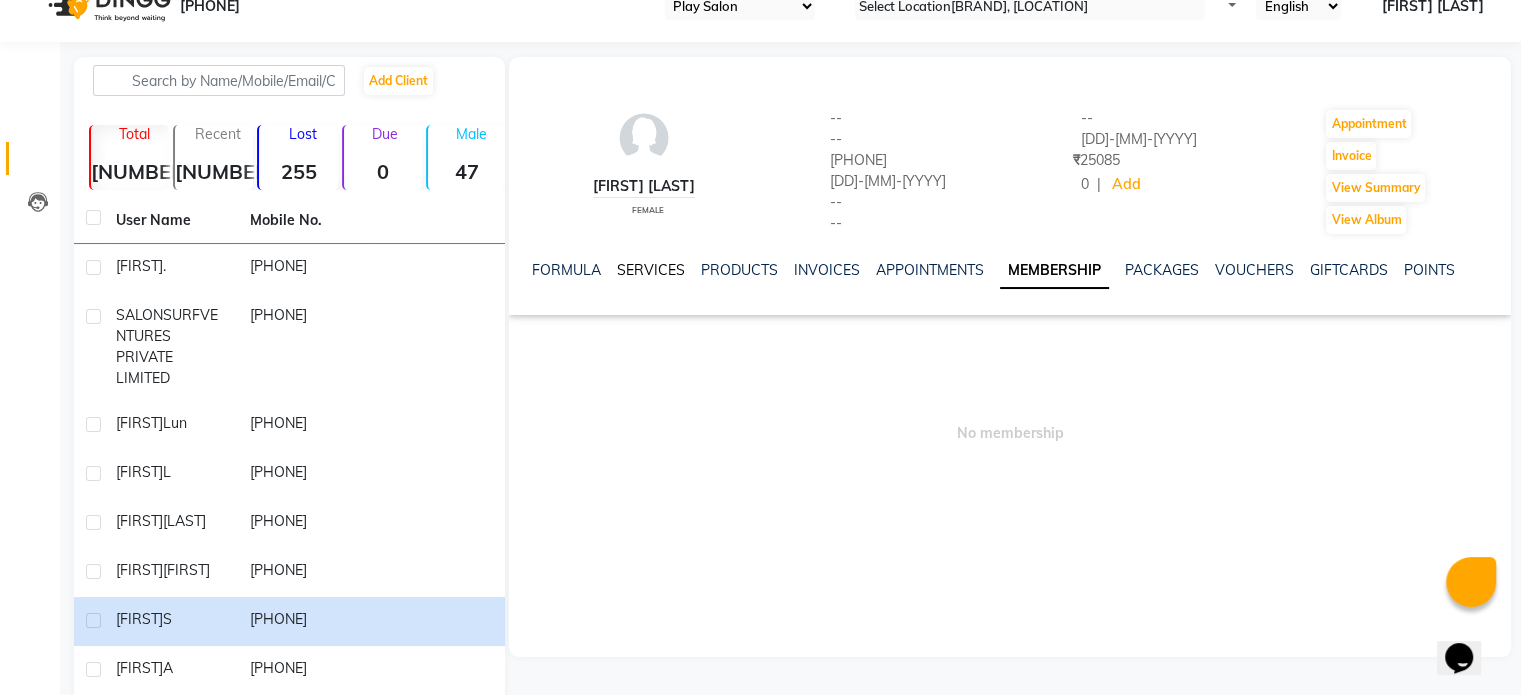 click on "SERVICES" at bounding box center (651, 270) 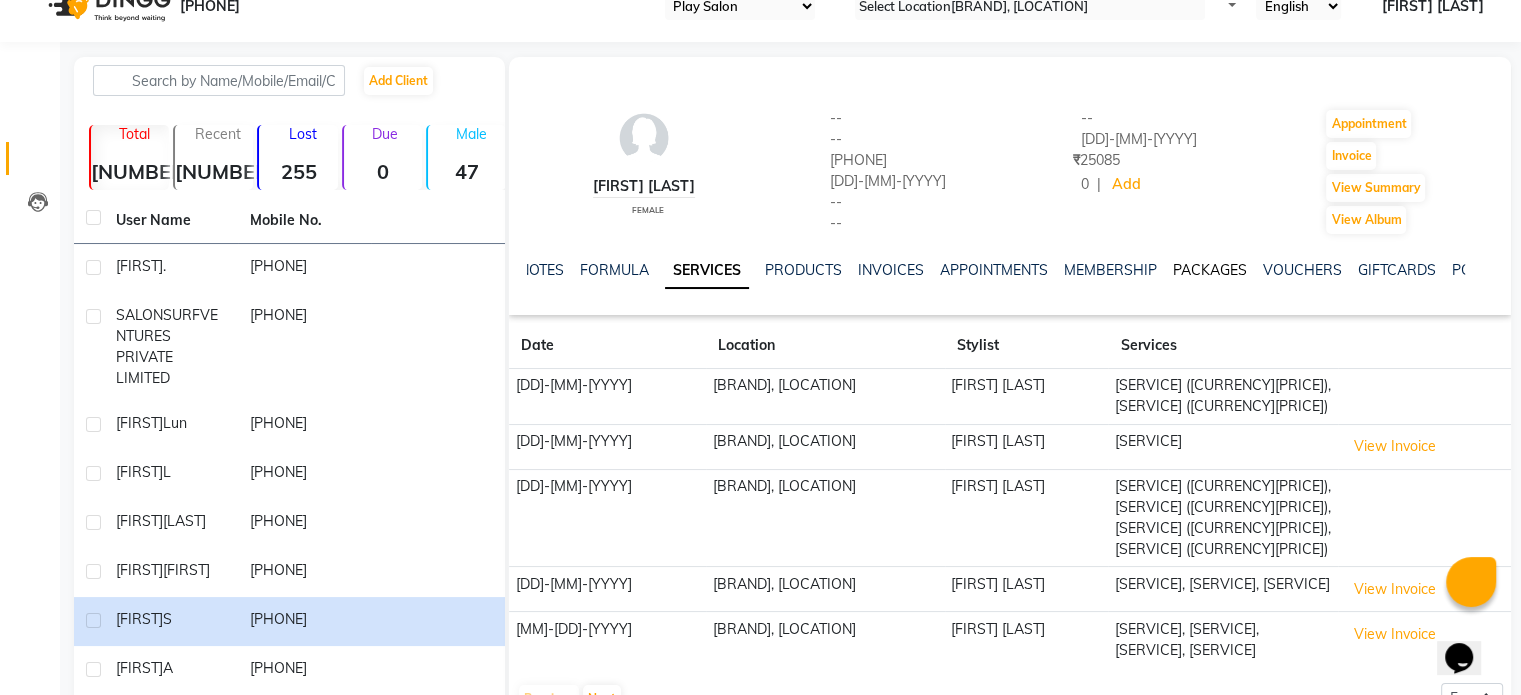 click on "PACKAGES" at bounding box center [1210, 270] 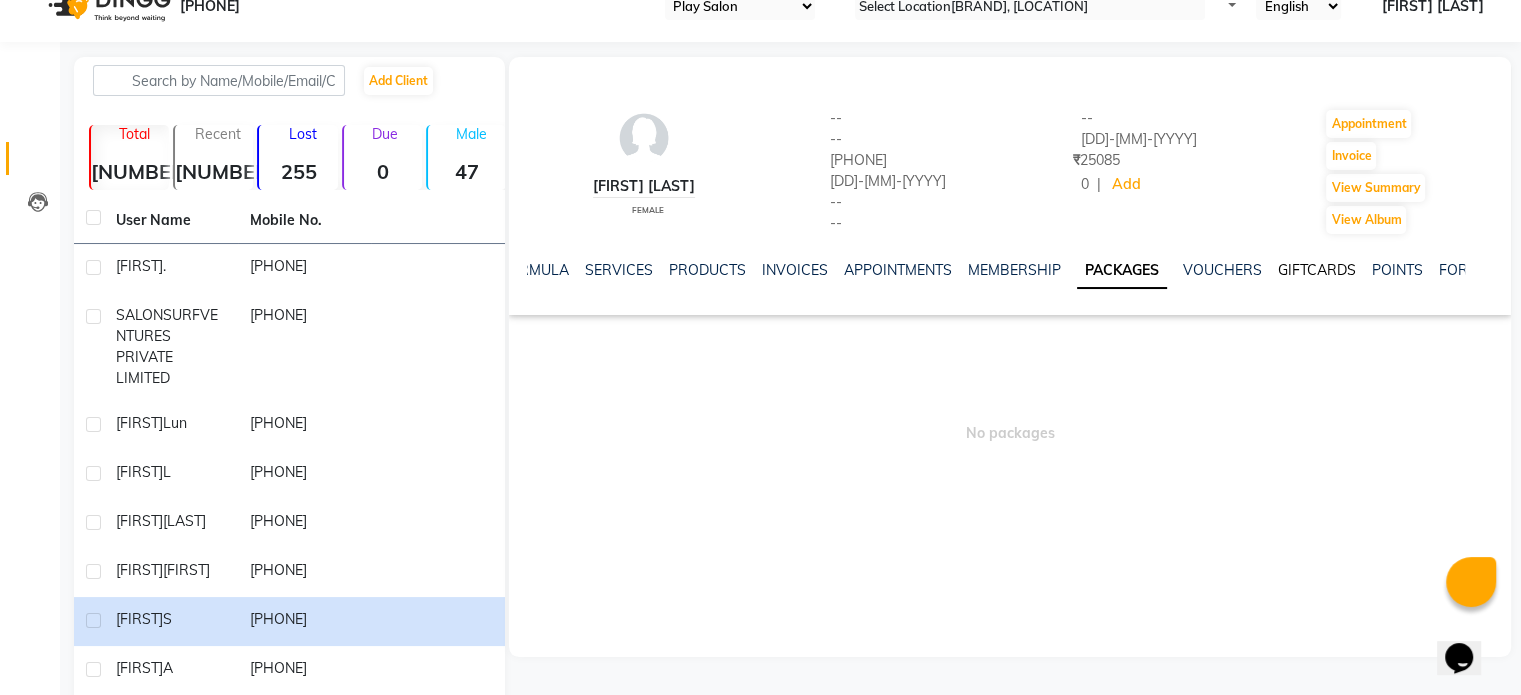 click on "GIFTCARDS" at bounding box center [1317, 270] 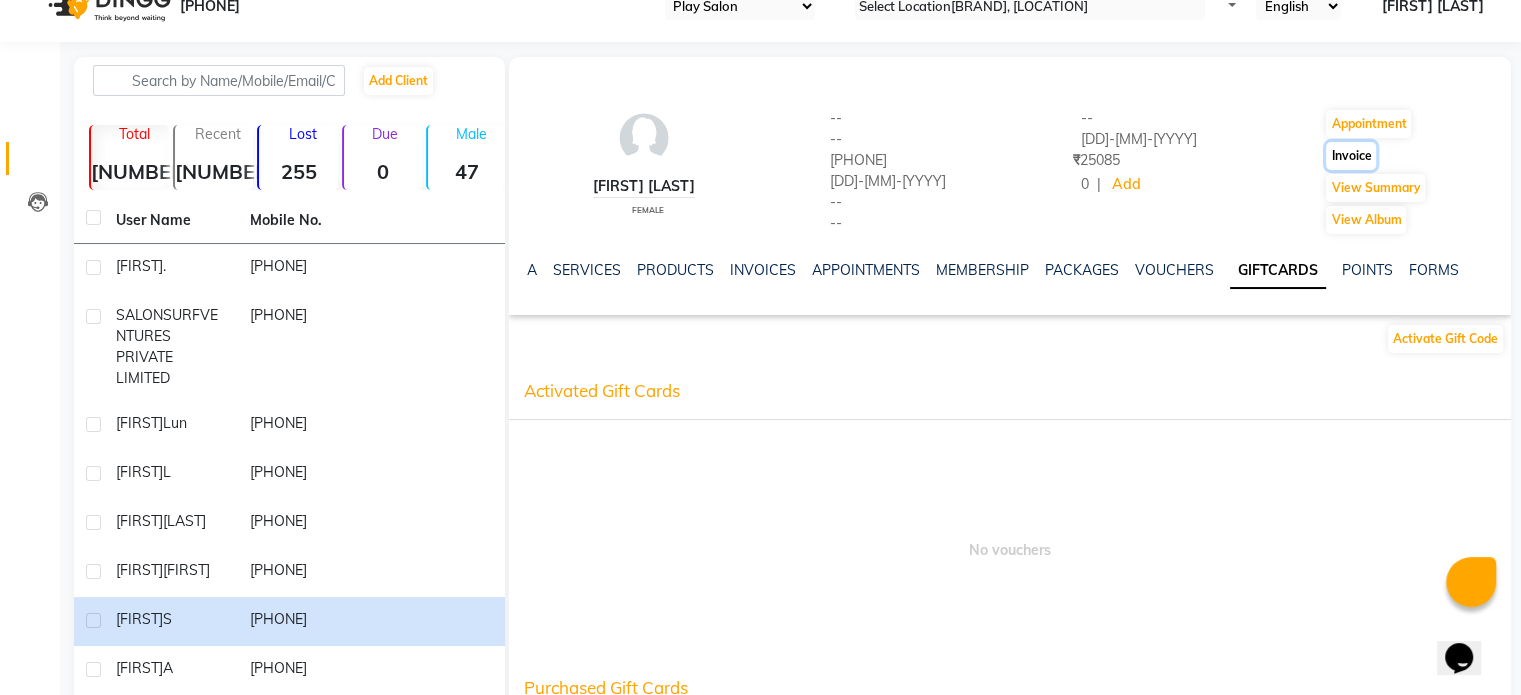 click on "Invoice" at bounding box center (1368, 124) 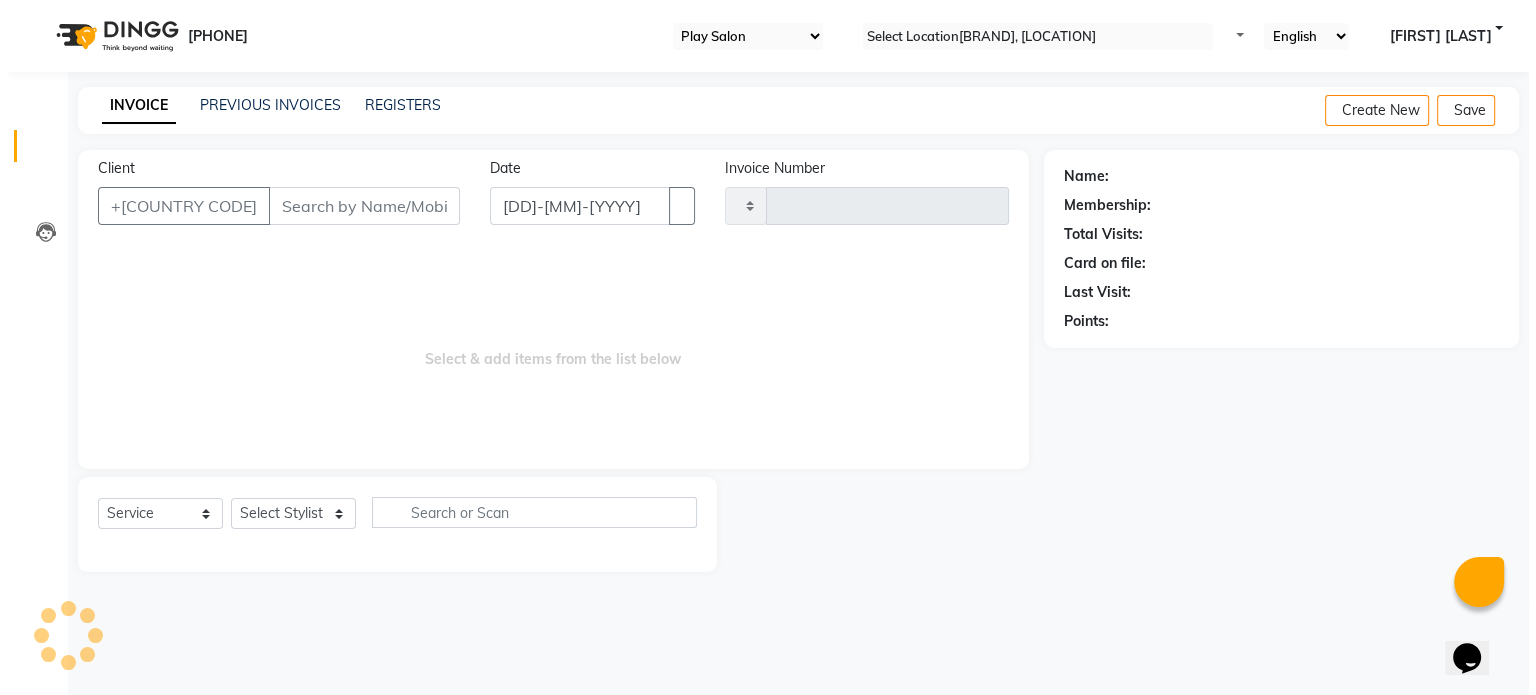 scroll, scrollTop: 0, scrollLeft: 0, axis: both 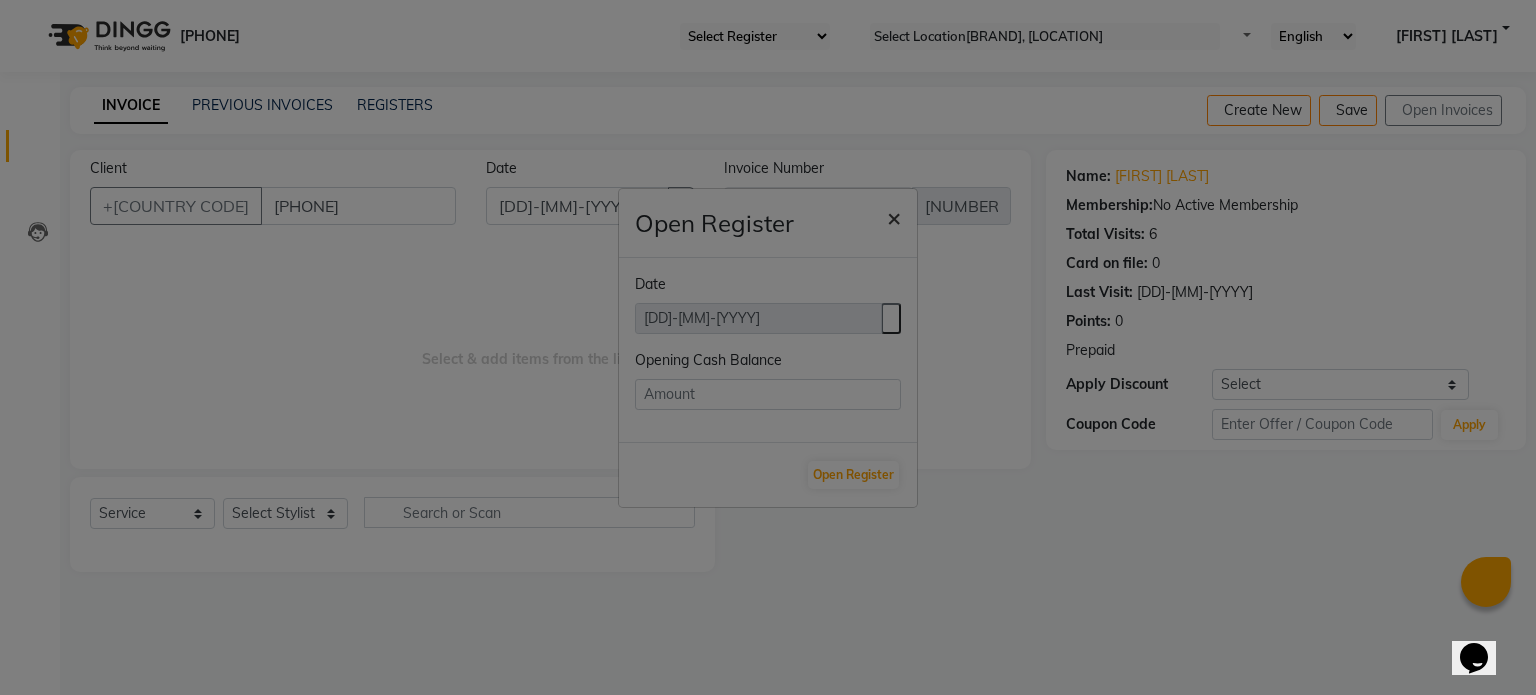click on "×" at bounding box center [894, 217] 